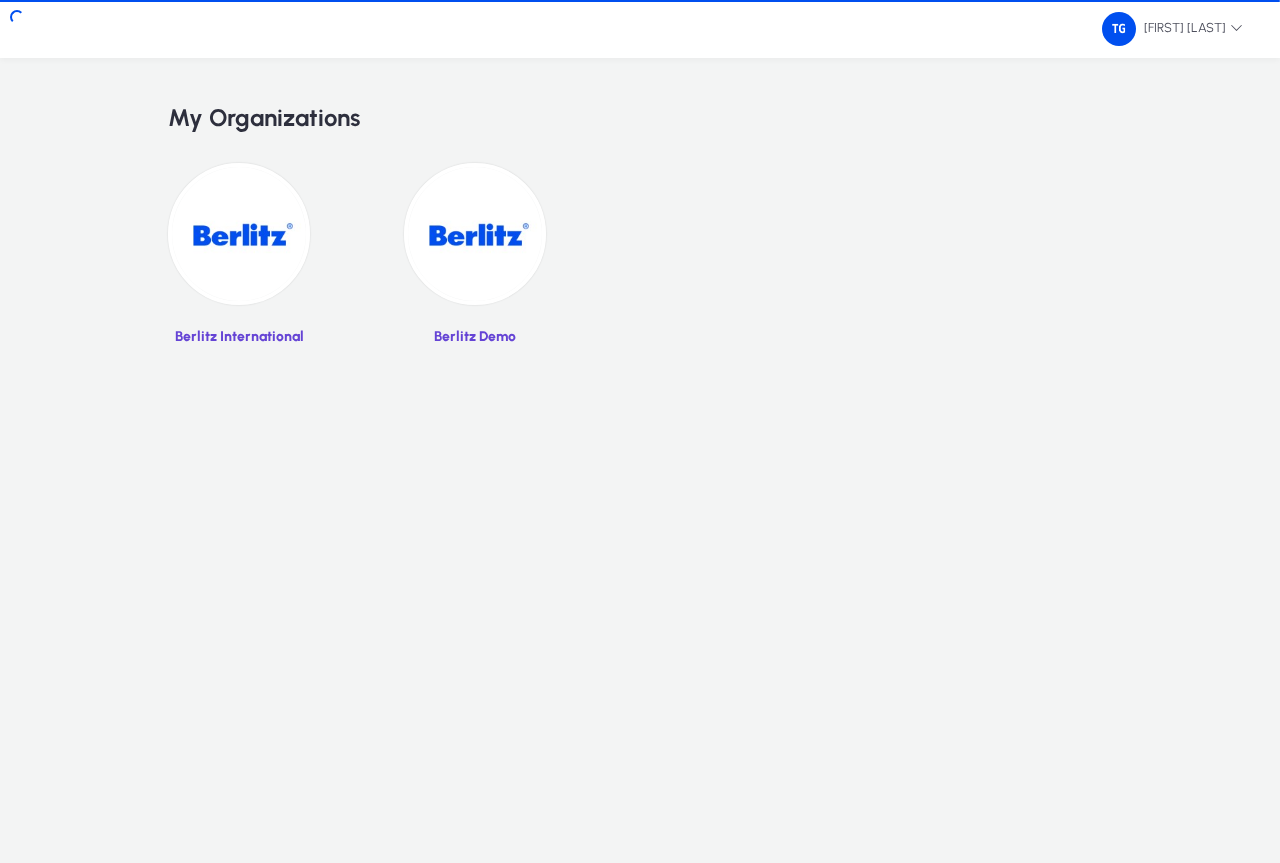 scroll, scrollTop: 0, scrollLeft: 0, axis: both 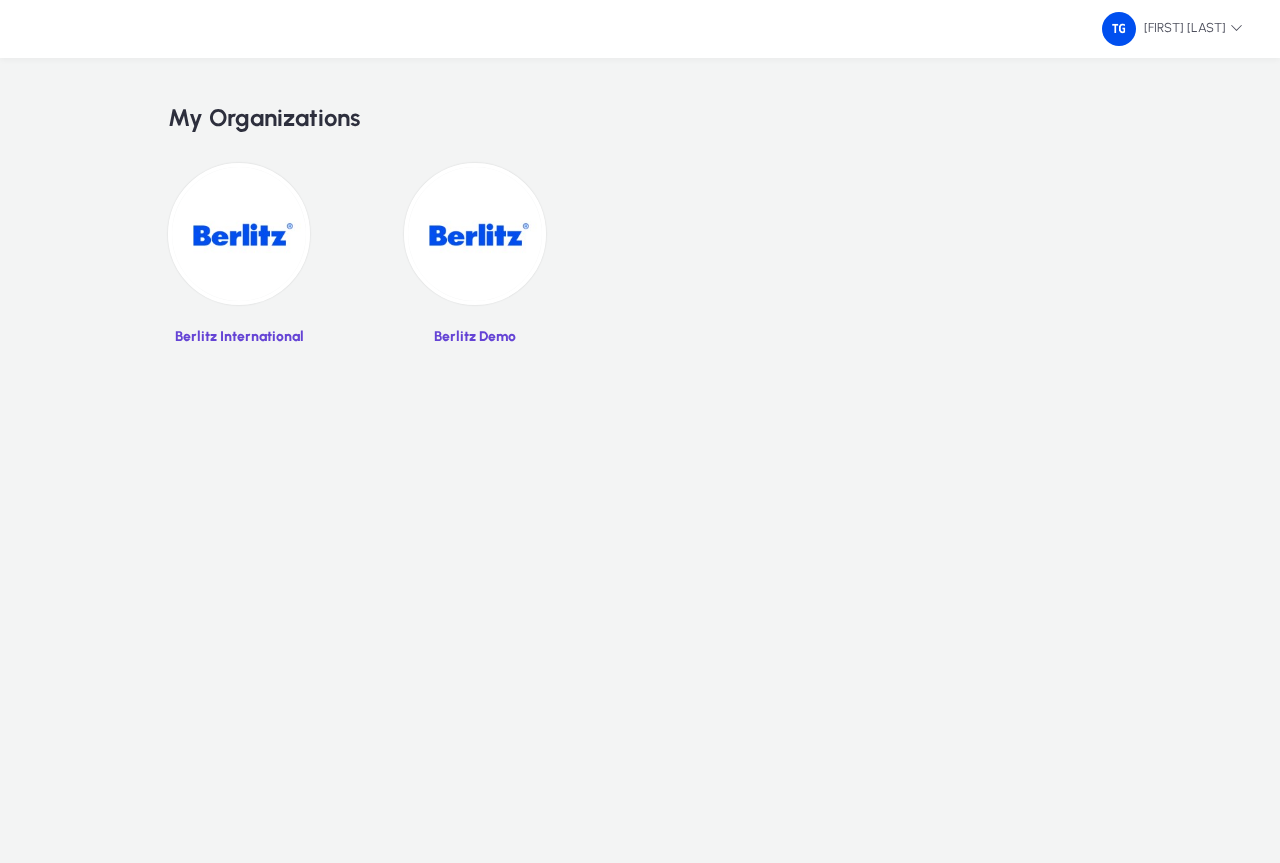 click 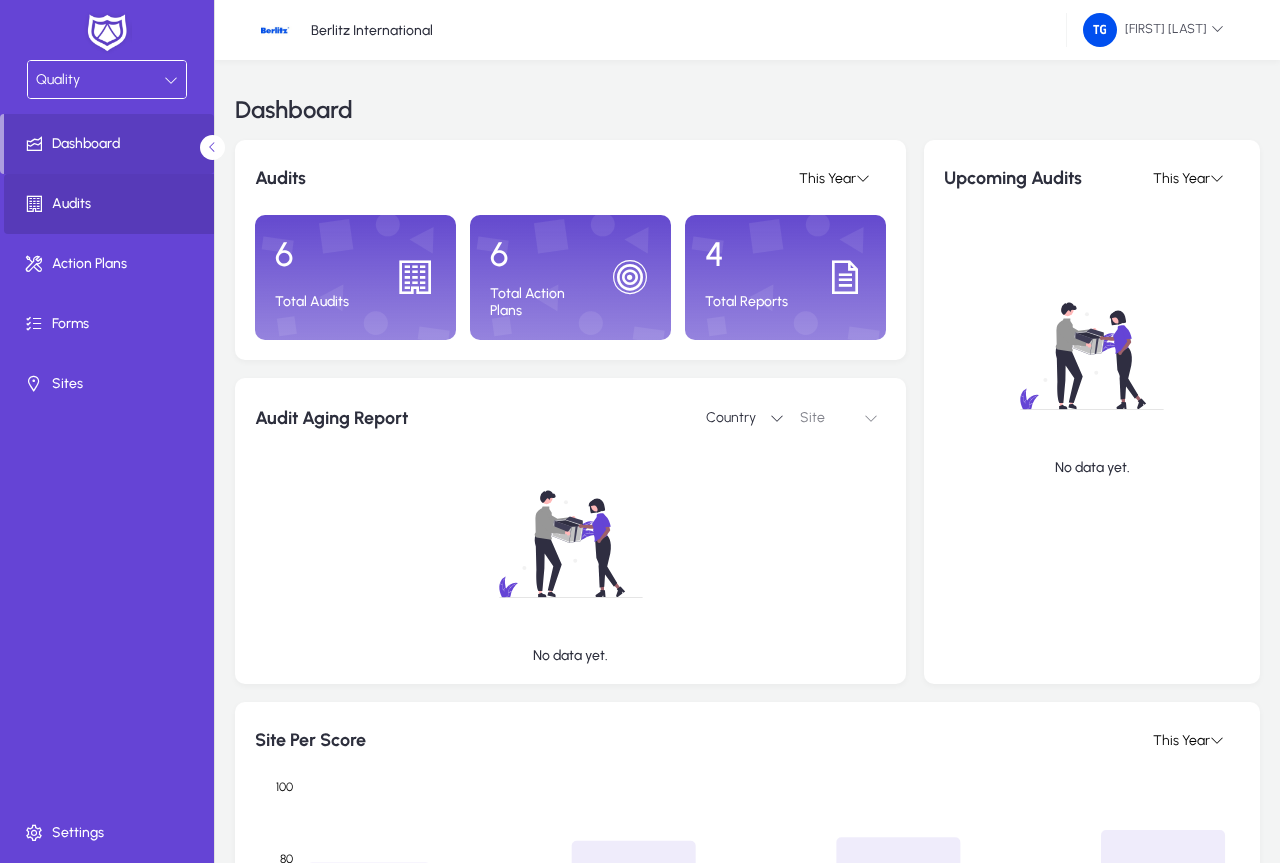 click on "Audits" 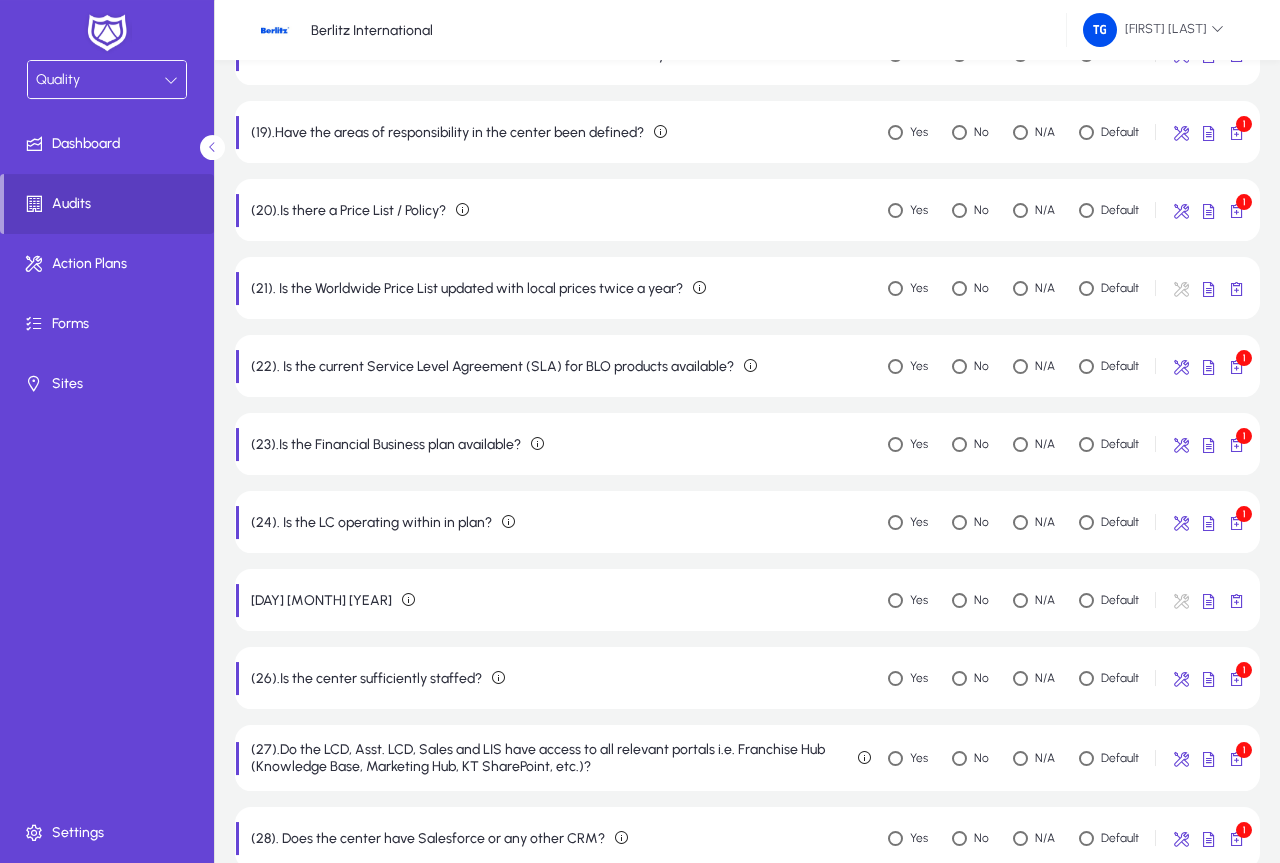 scroll, scrollTop: 1516, scrollLeft: 0, axis: vertical 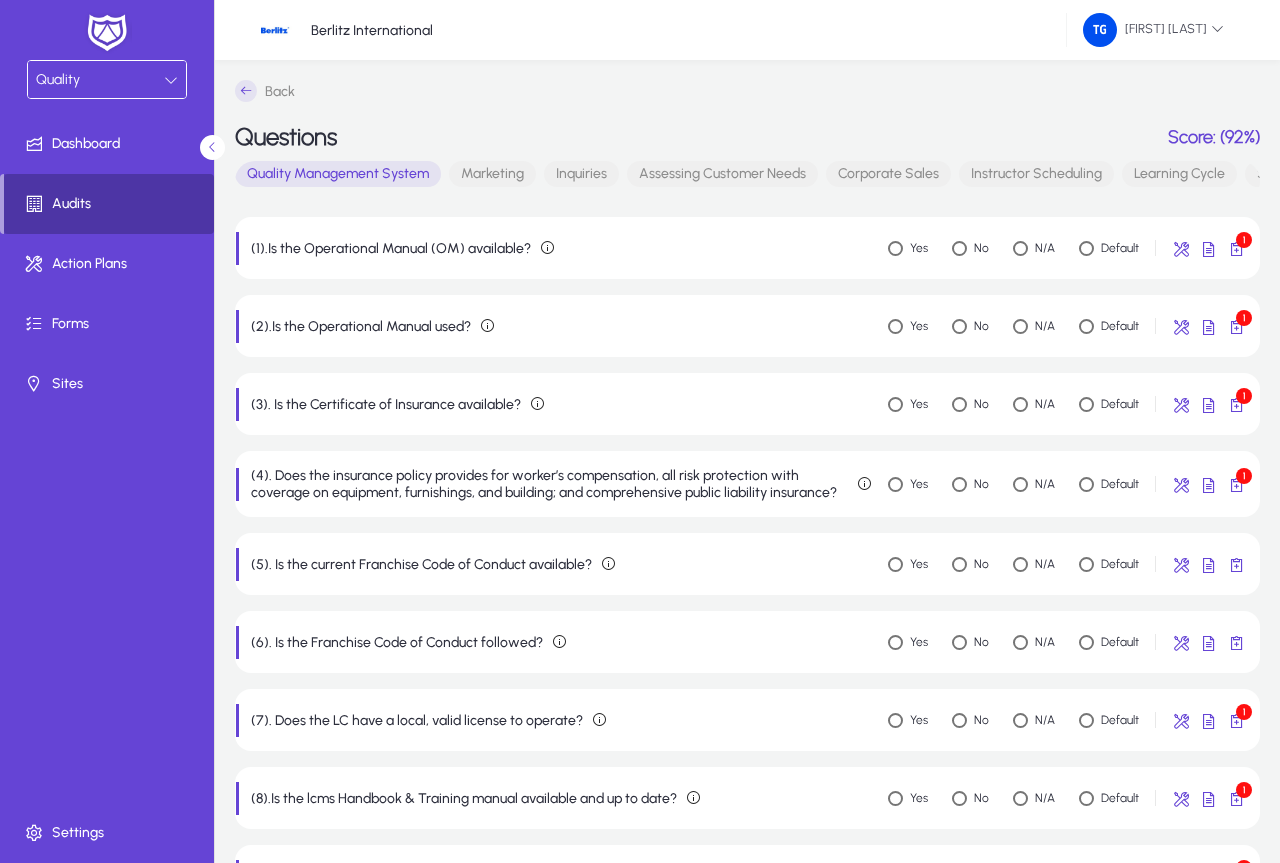 click on "Audits" 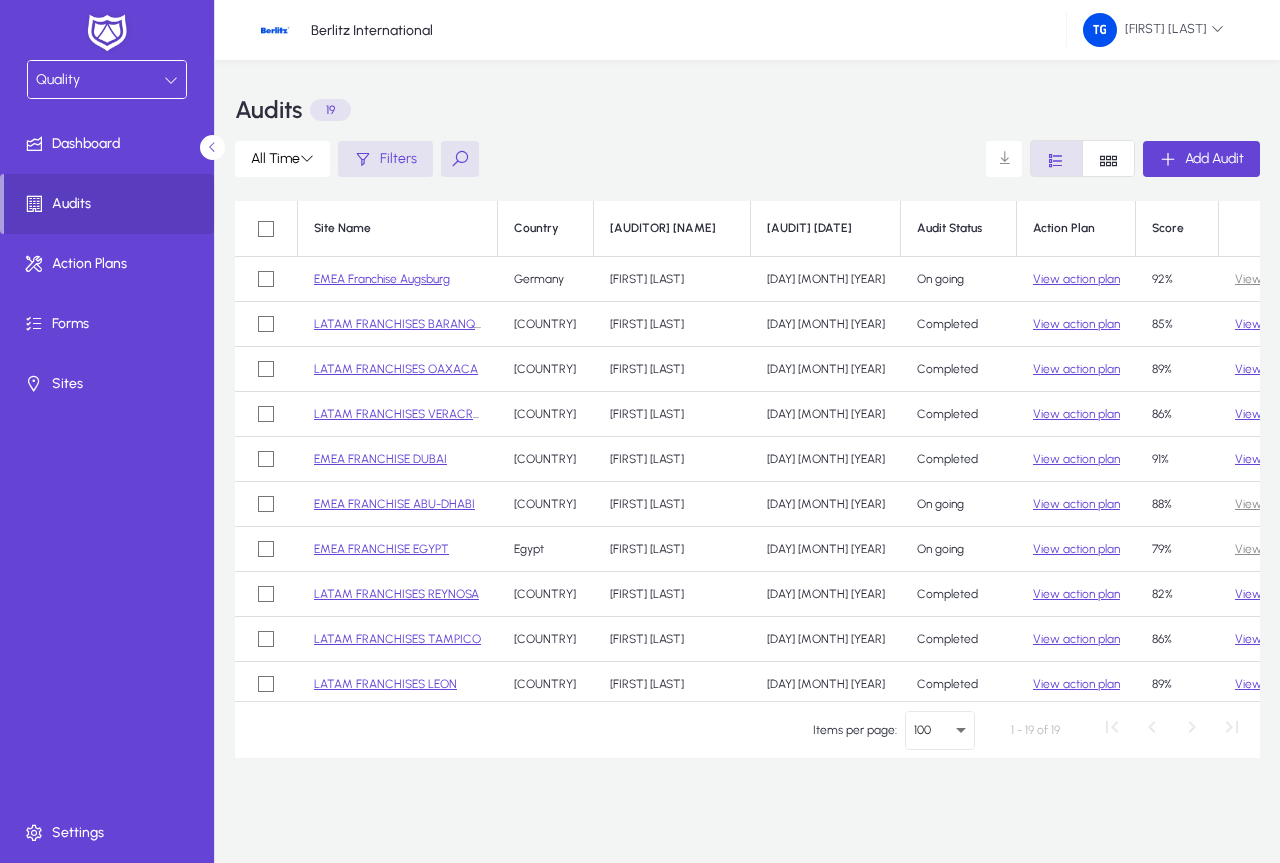 scroll, scrollTop: 0, scrollLeft: 117, axis: horizontal 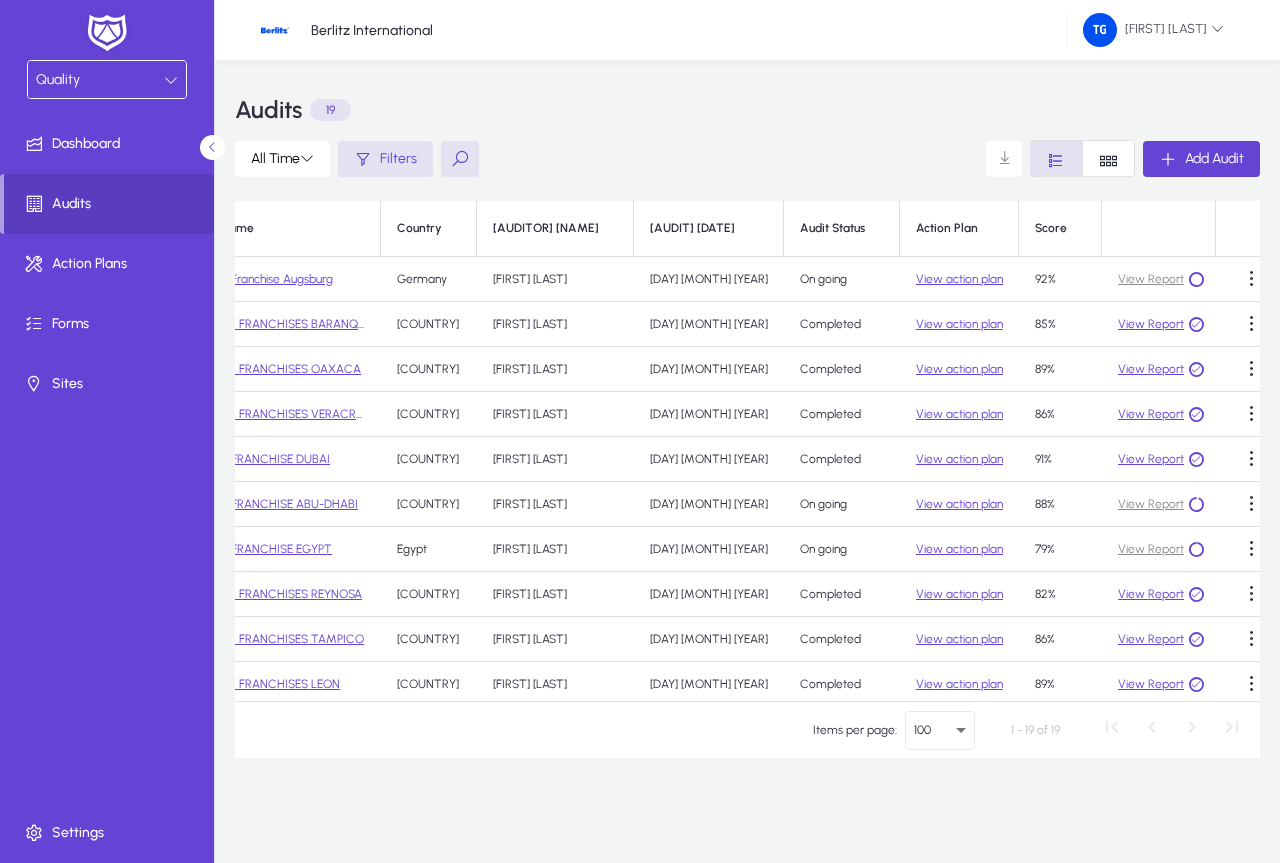click 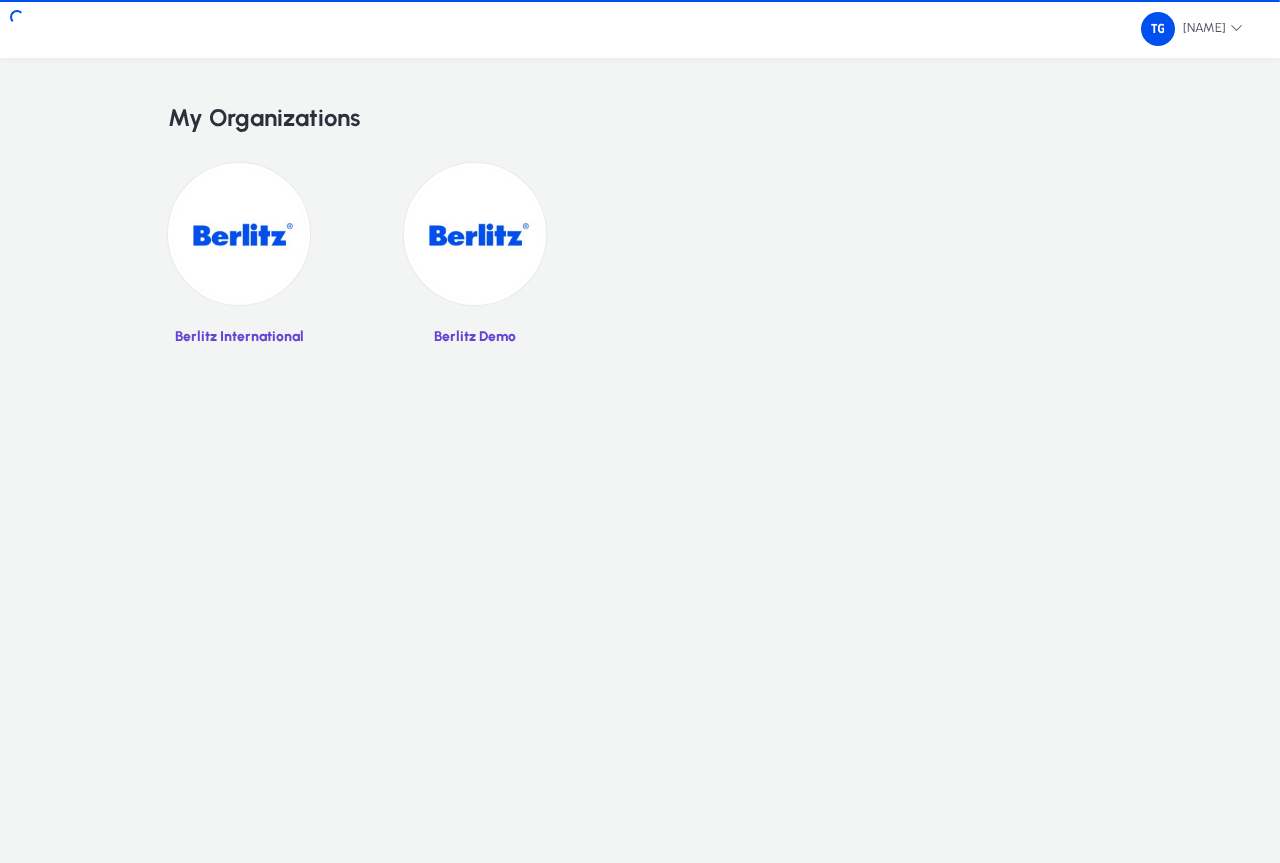 scroll, scrollTop: 0, scrollLeft: 0, axis: both 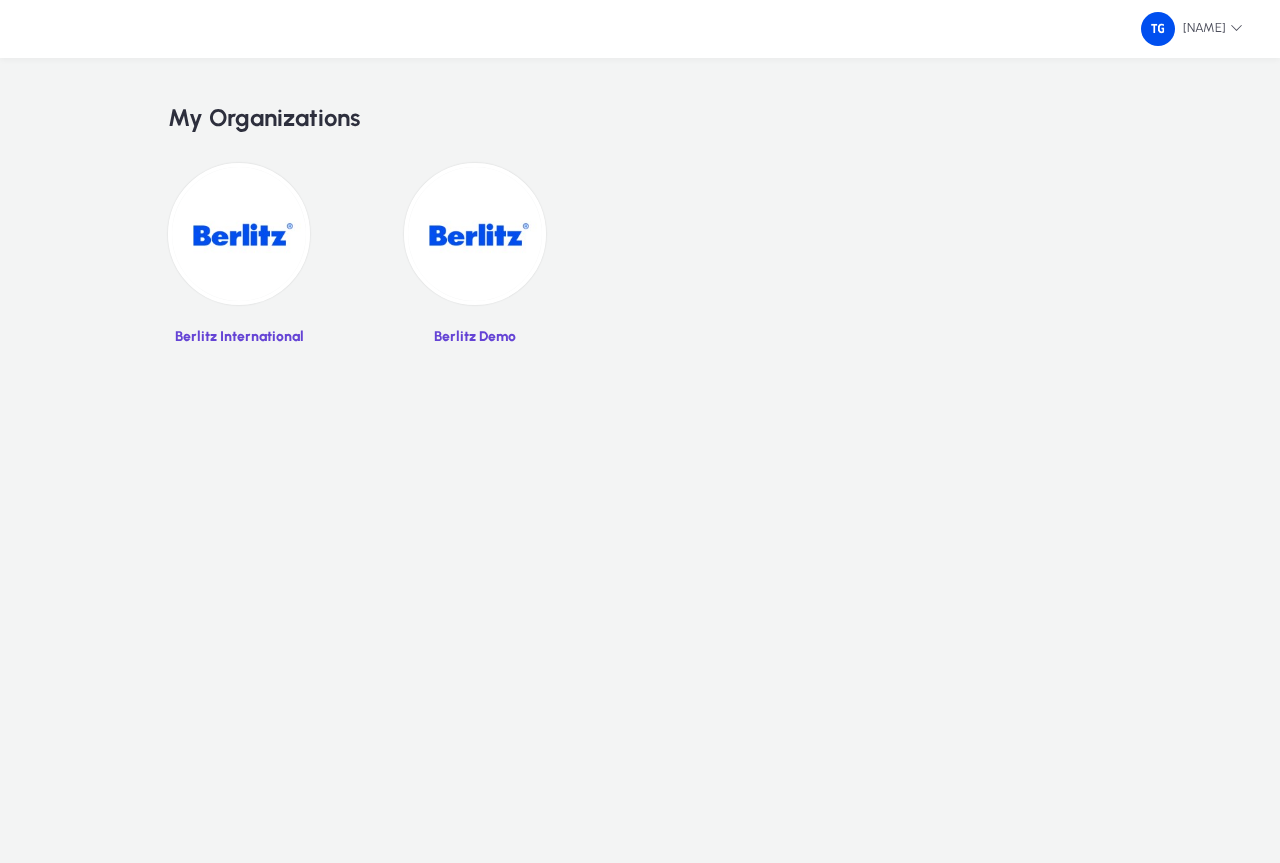 click 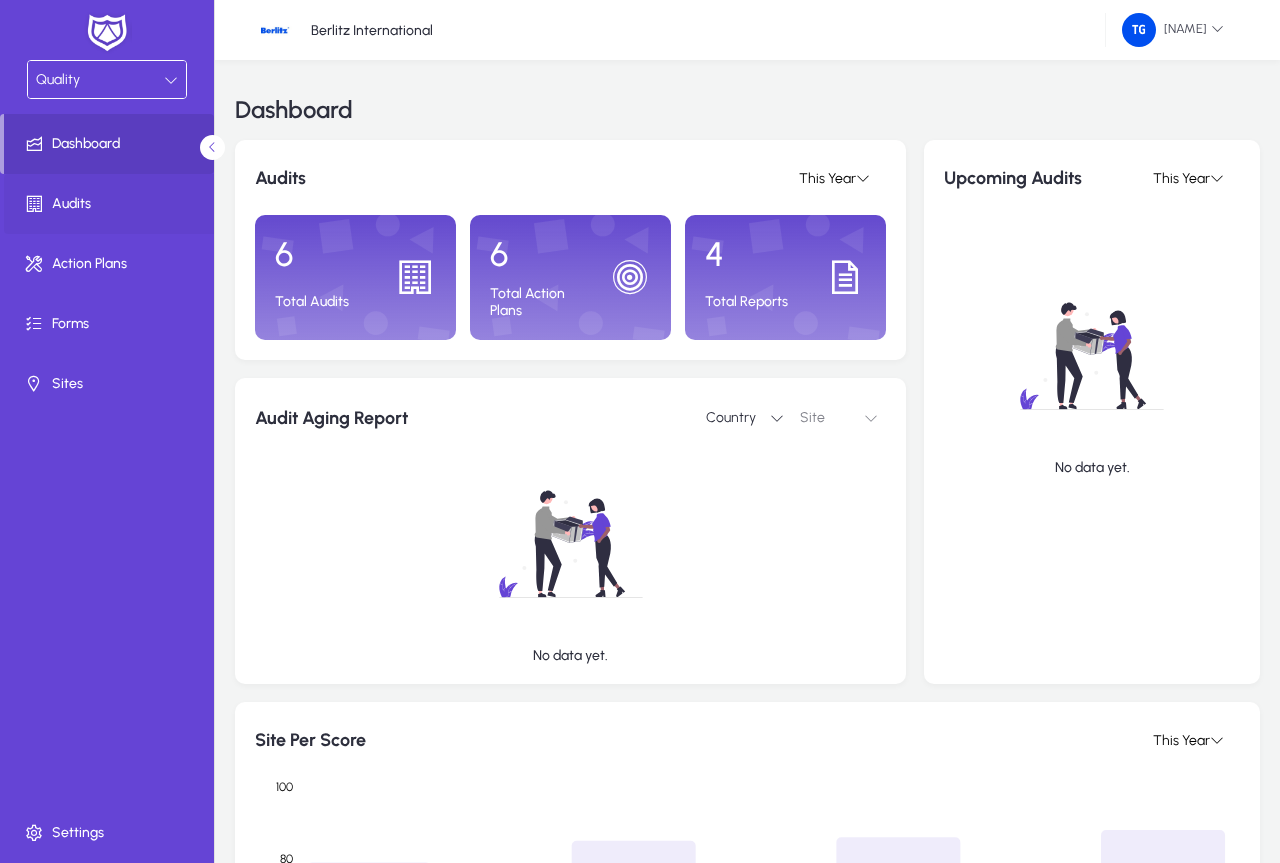 click on "Audits" 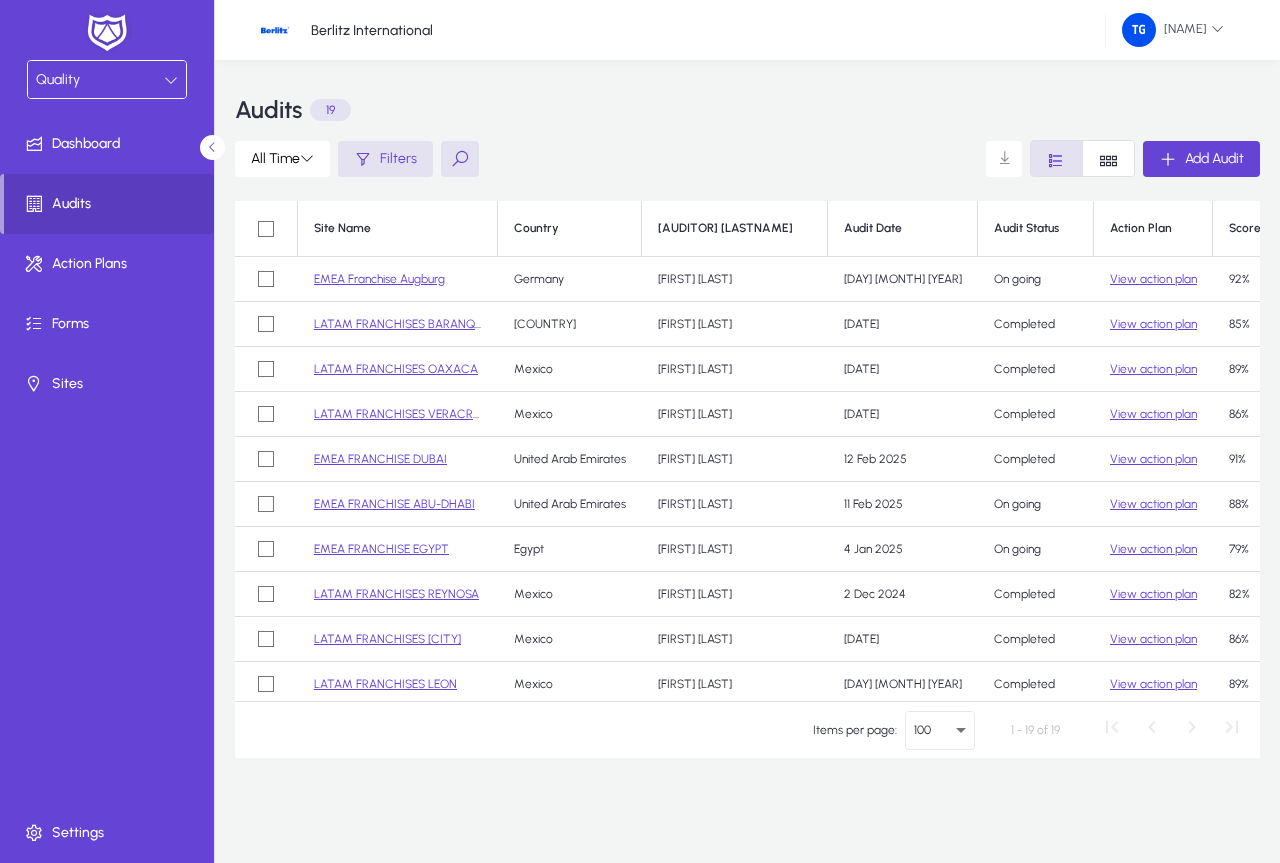 click on "EMEA Franchise Augburg" 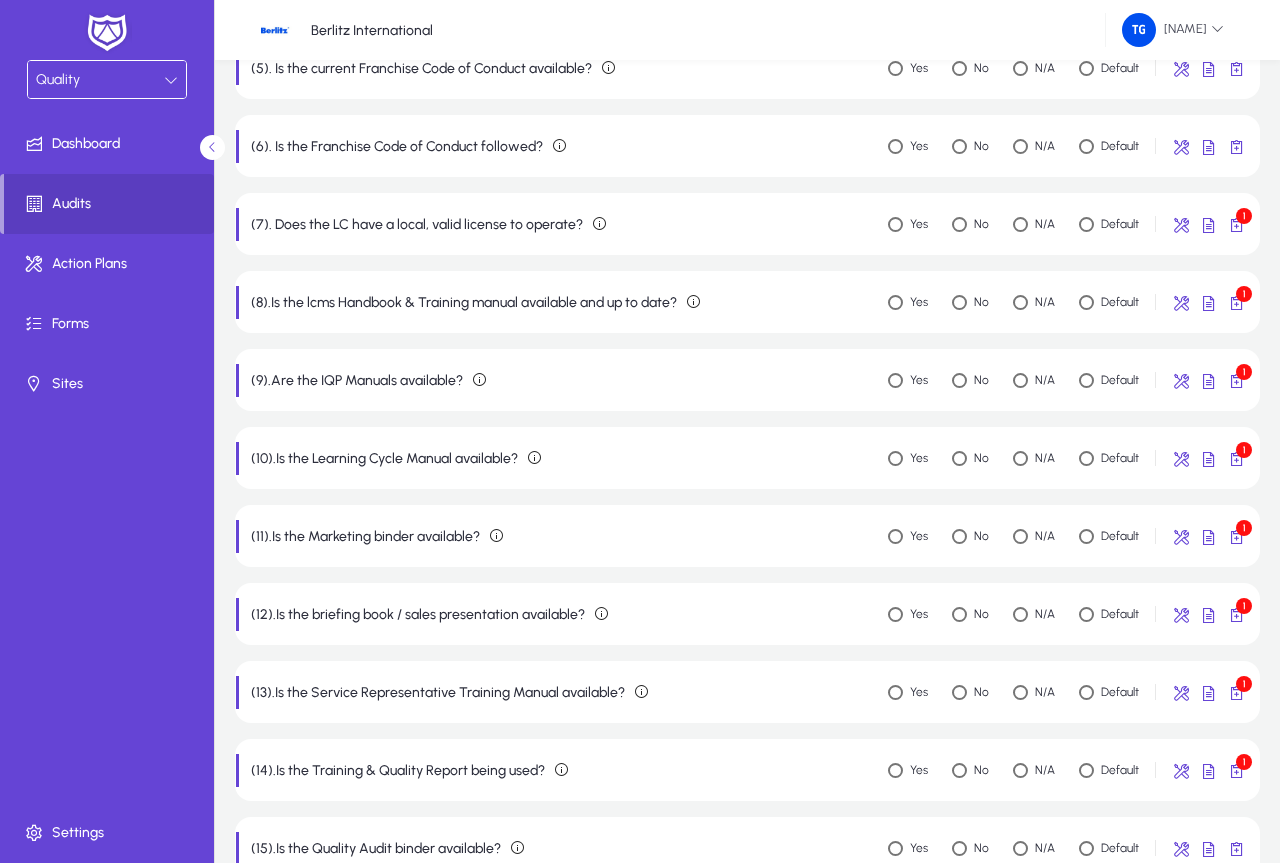 scroll, scrollTop: 0, scrollLeft: 0, axis: both 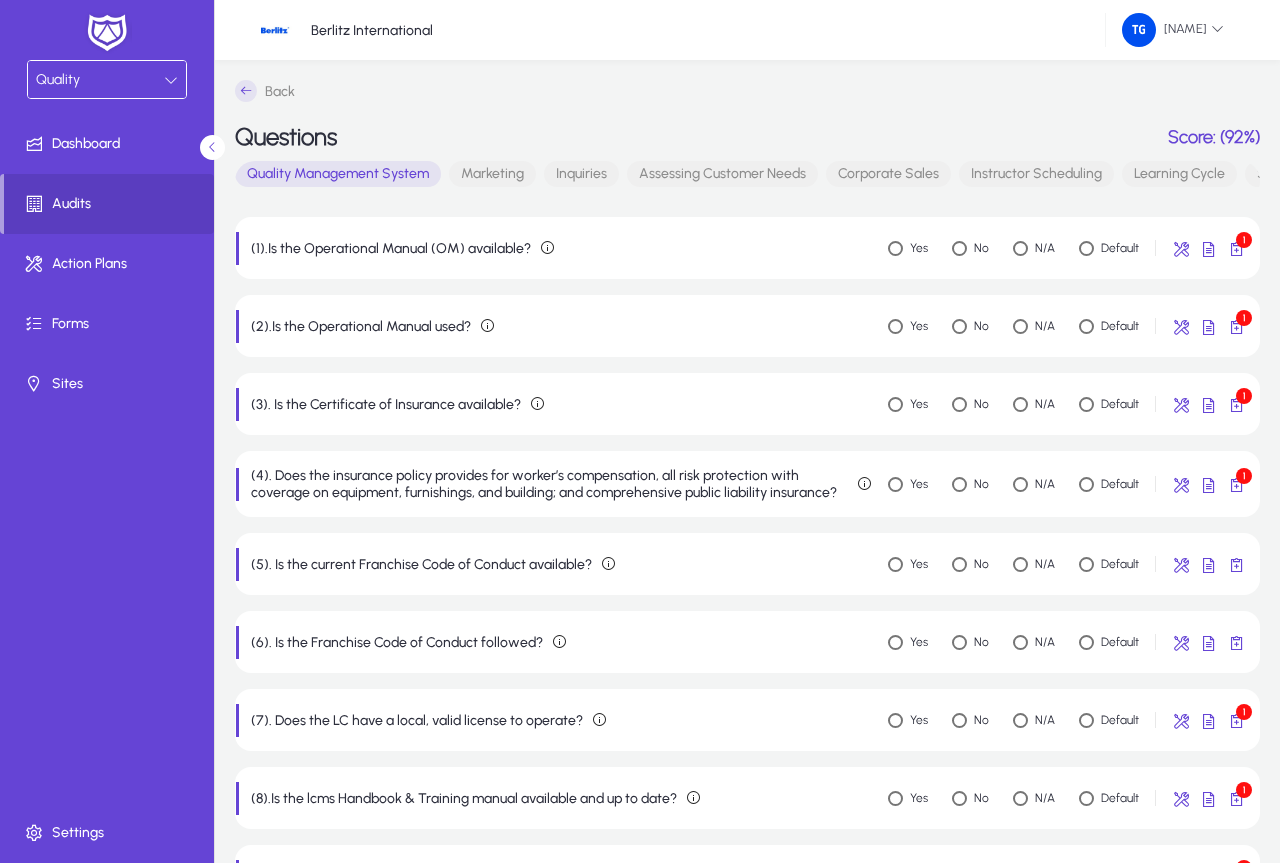 click on "Marketing" at bounding box center (492, 174) 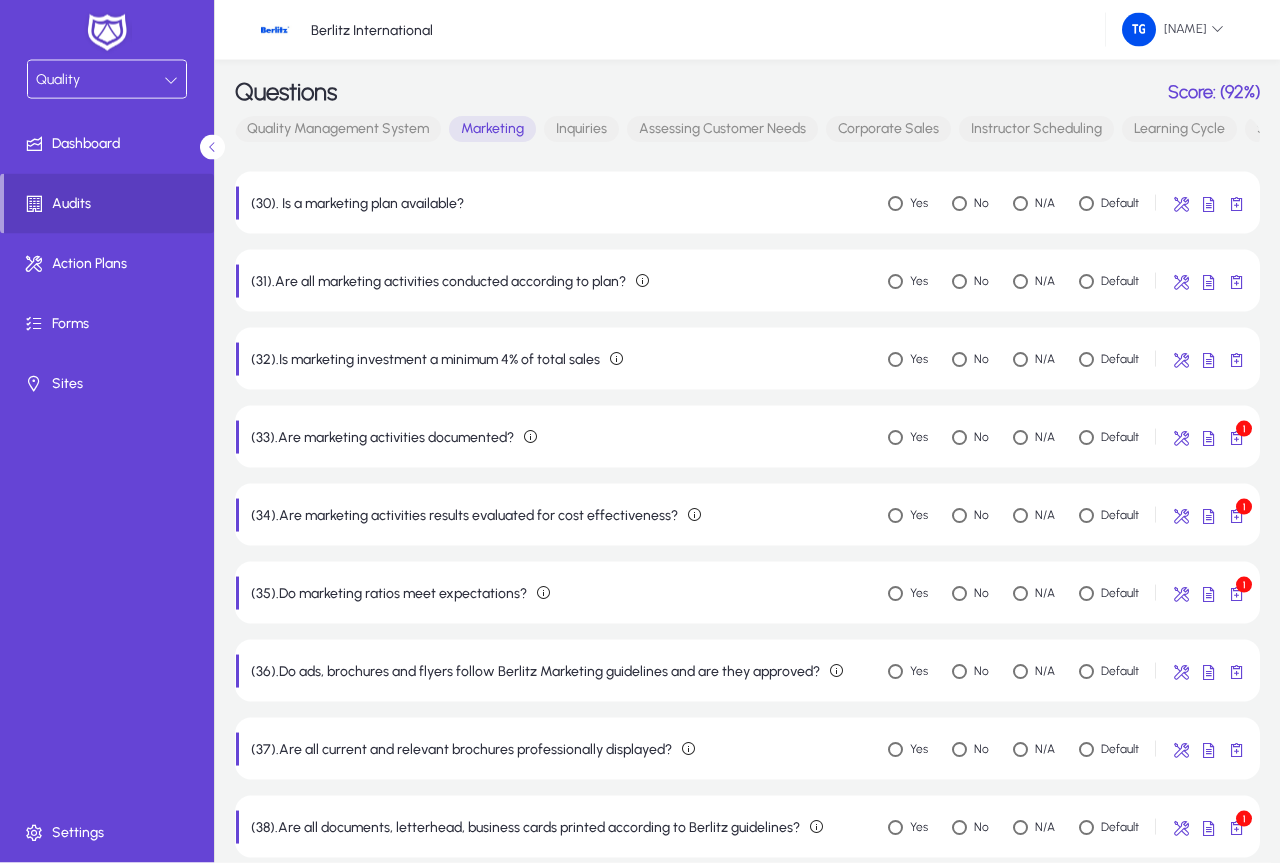 scroll, scrollTop: 0, scrollLeft: 0, axis: both 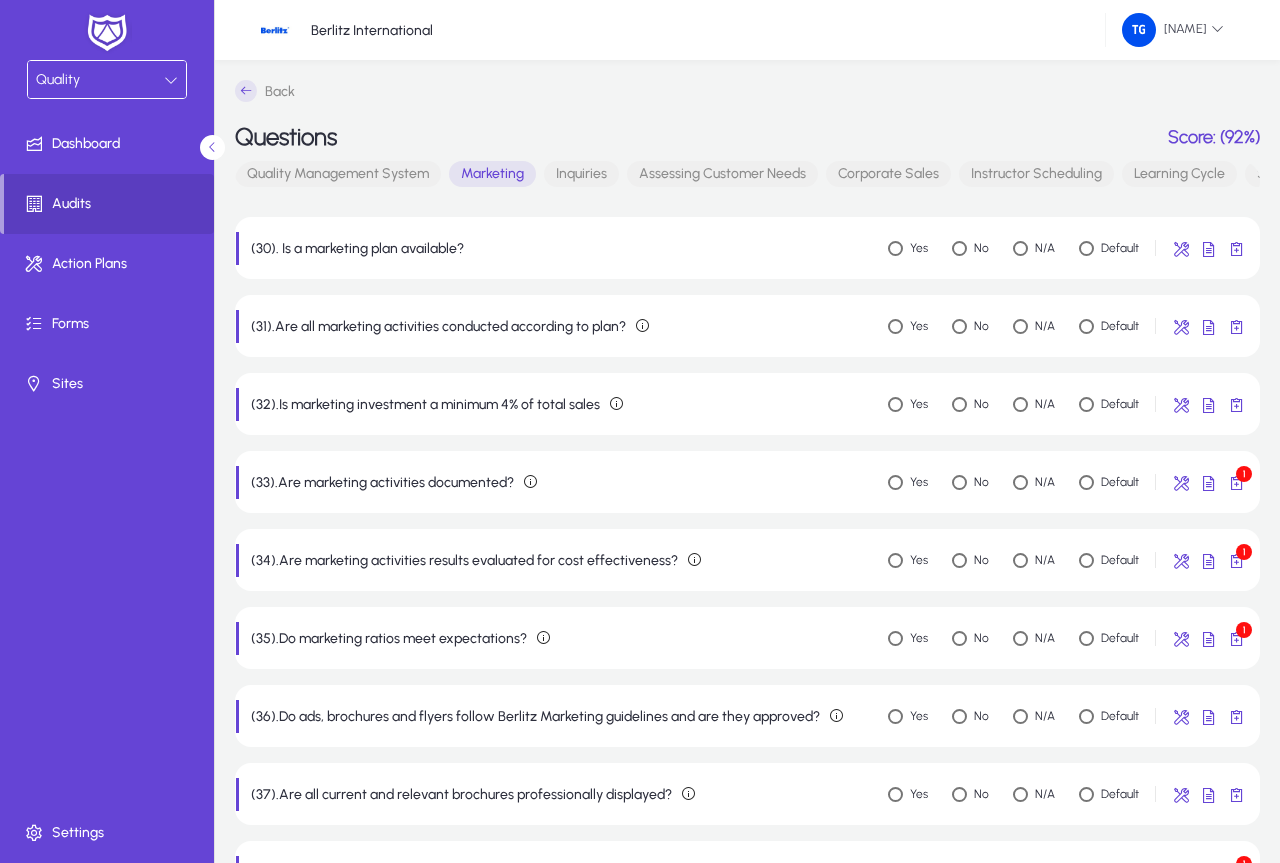 click on "Inquiries" at bounding box center (581, 174) 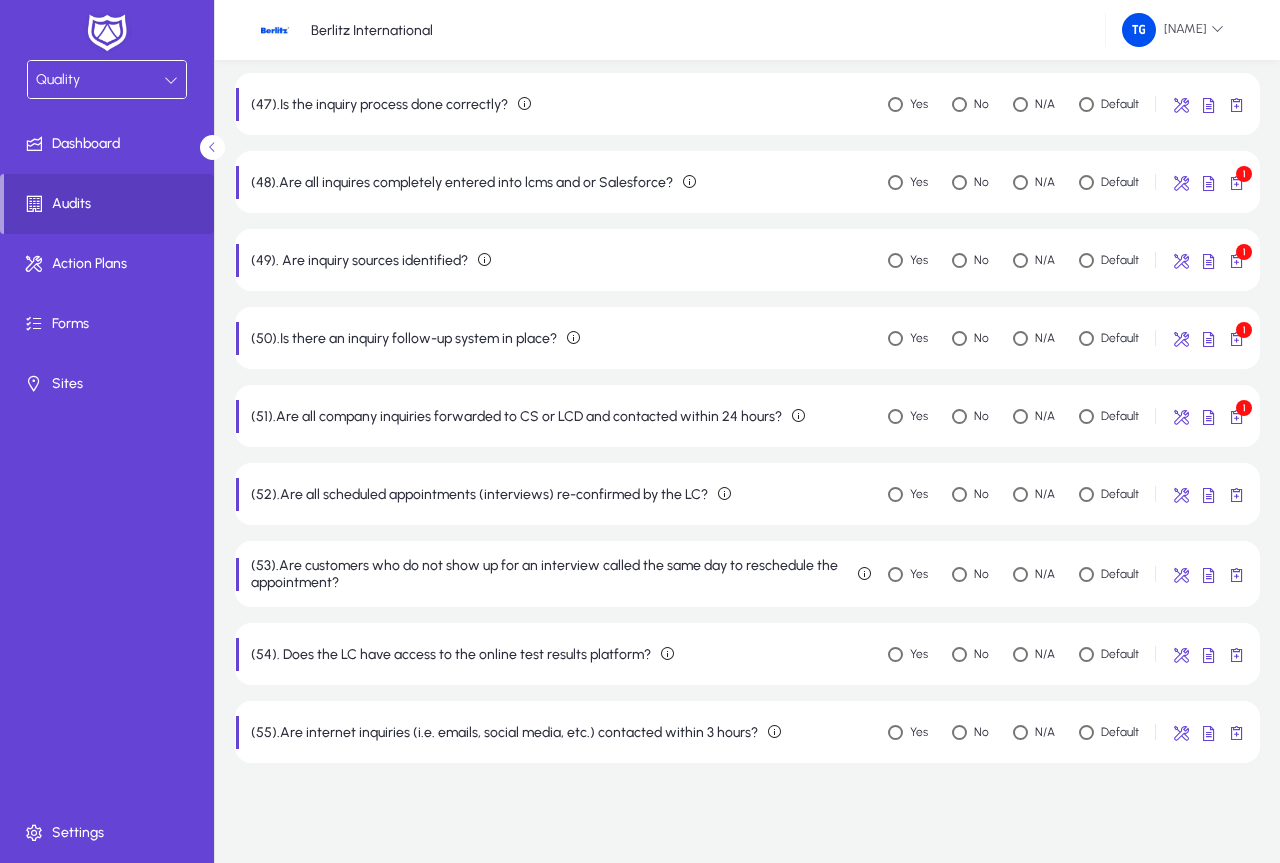 scroll, scrollTop: 0, scrollLeft: 0, axis: both 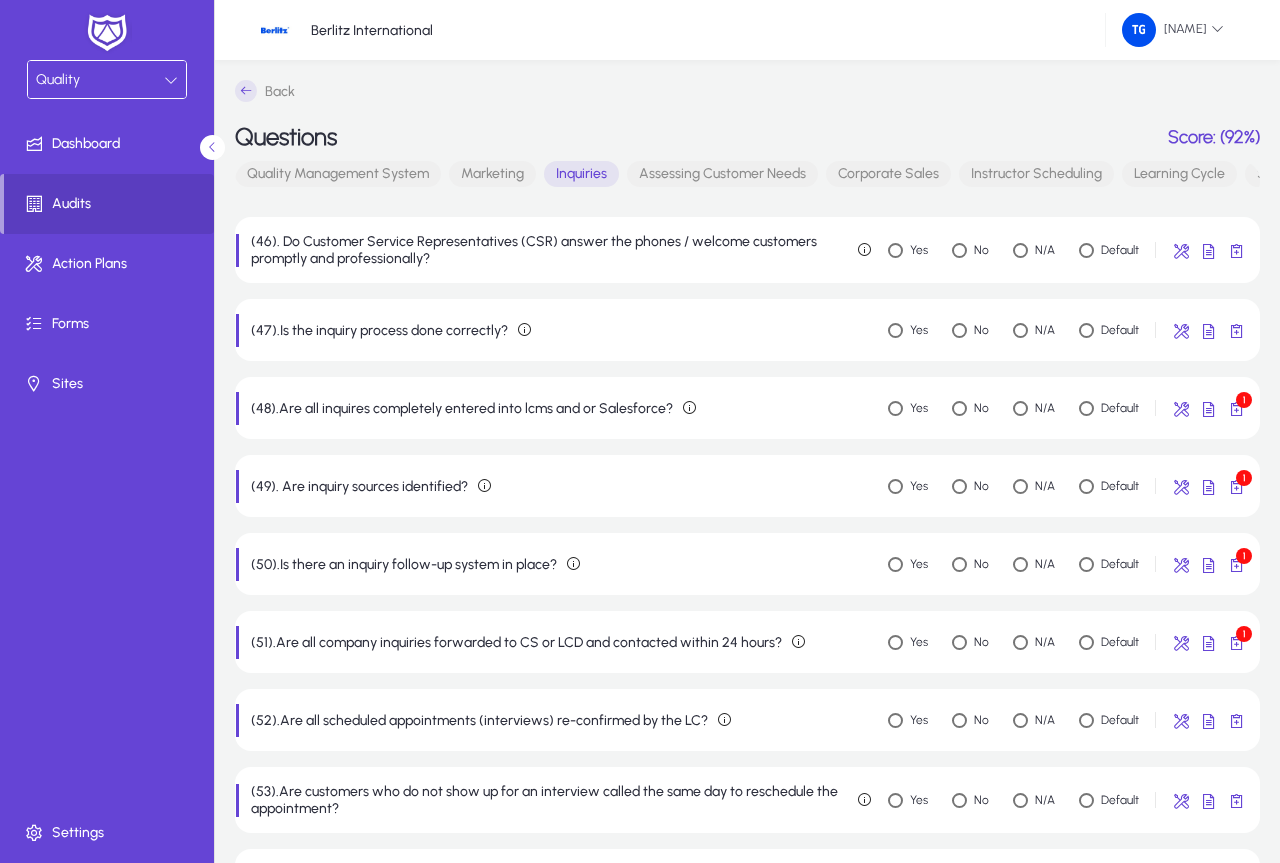click on "Assessing Customer Needs" at bounding box center [722, 174] 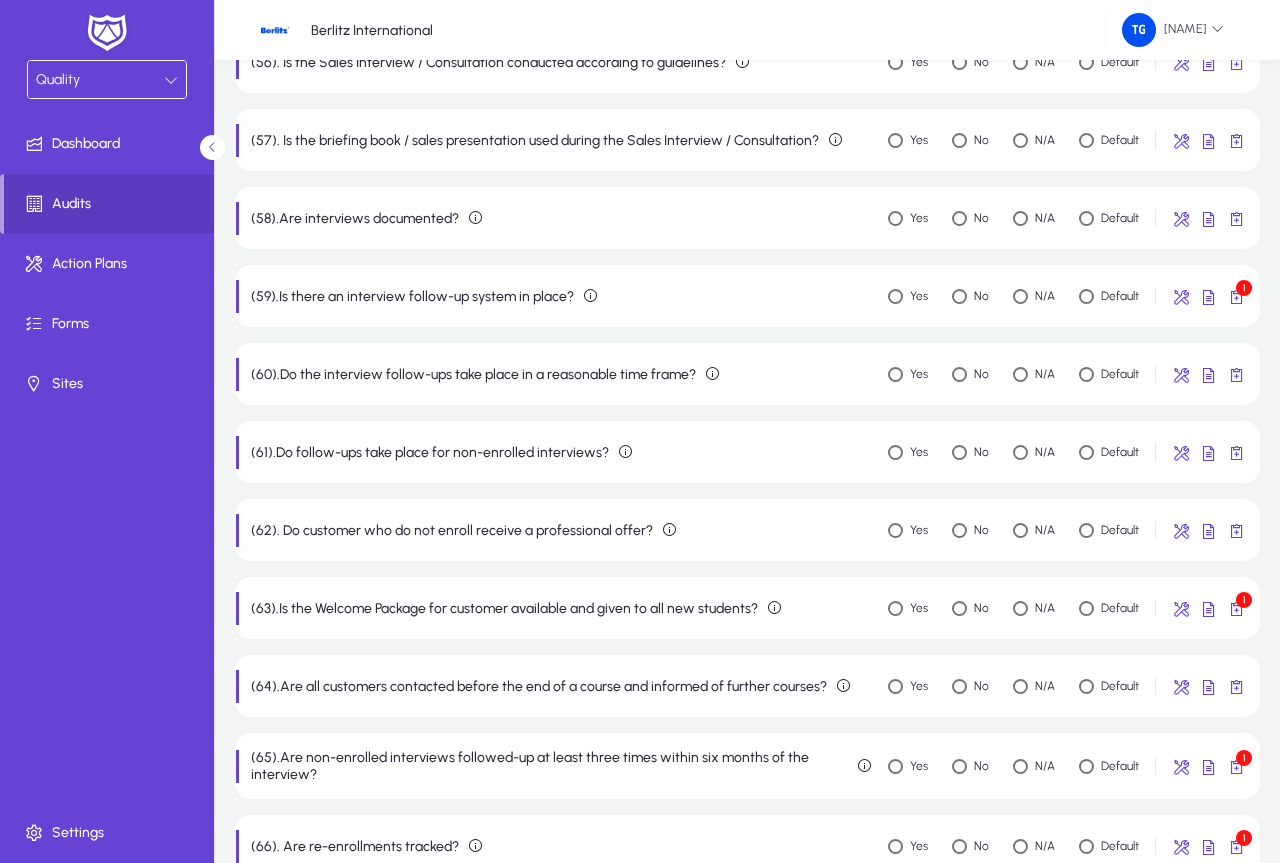 scroll, scrollTop: 0, scrollLeft: 0, axis: both 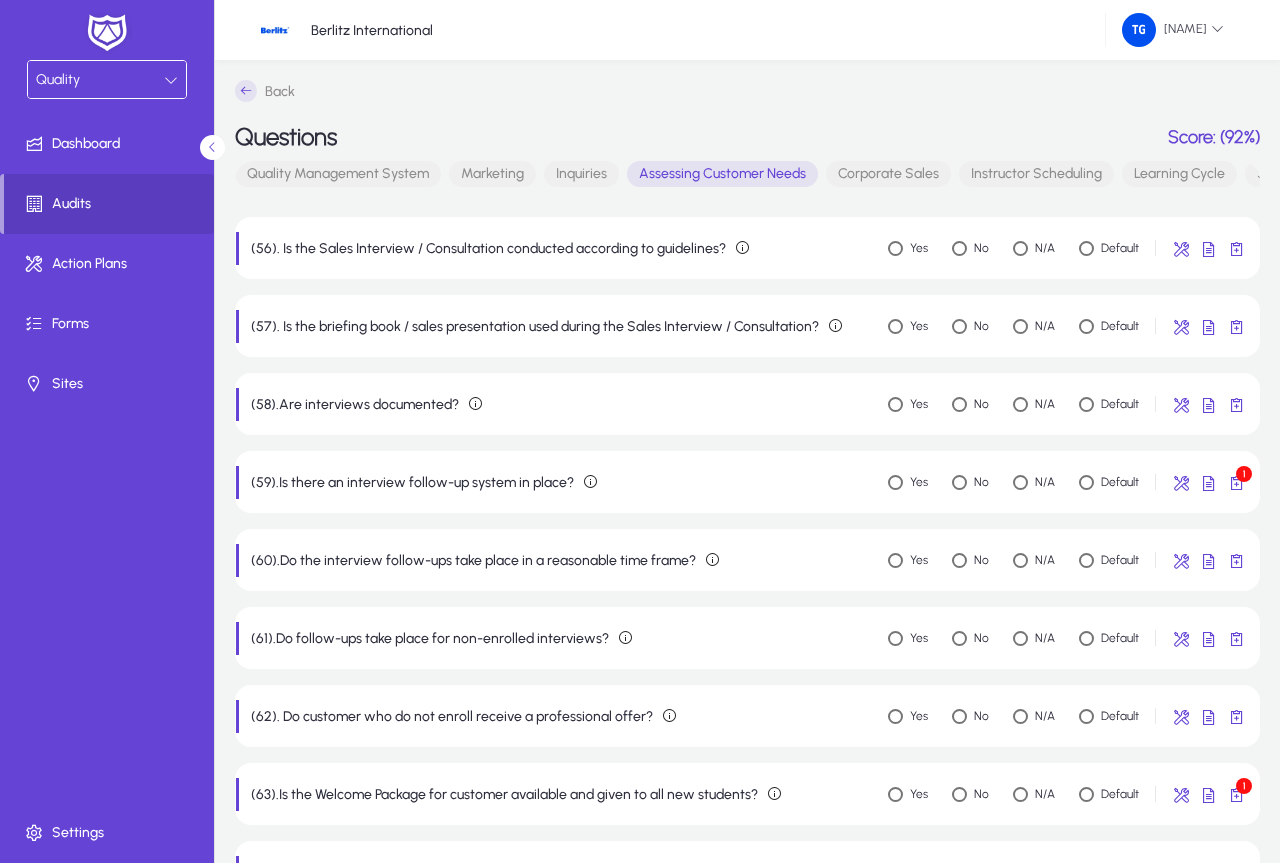 click on "Corporate Sales" at bounding box center (888, 174) 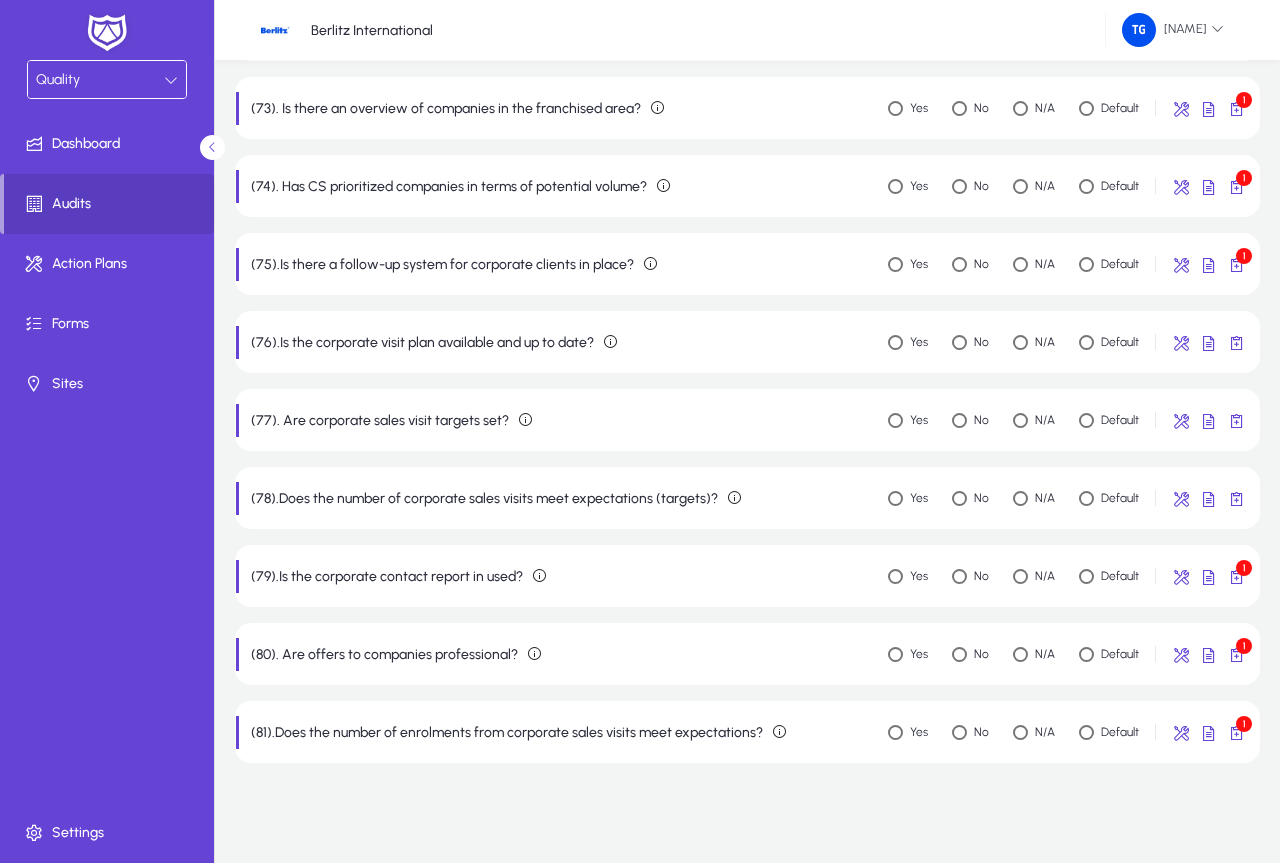 scroll, scrollTop: 0, scrollLeft: 0, axis: both 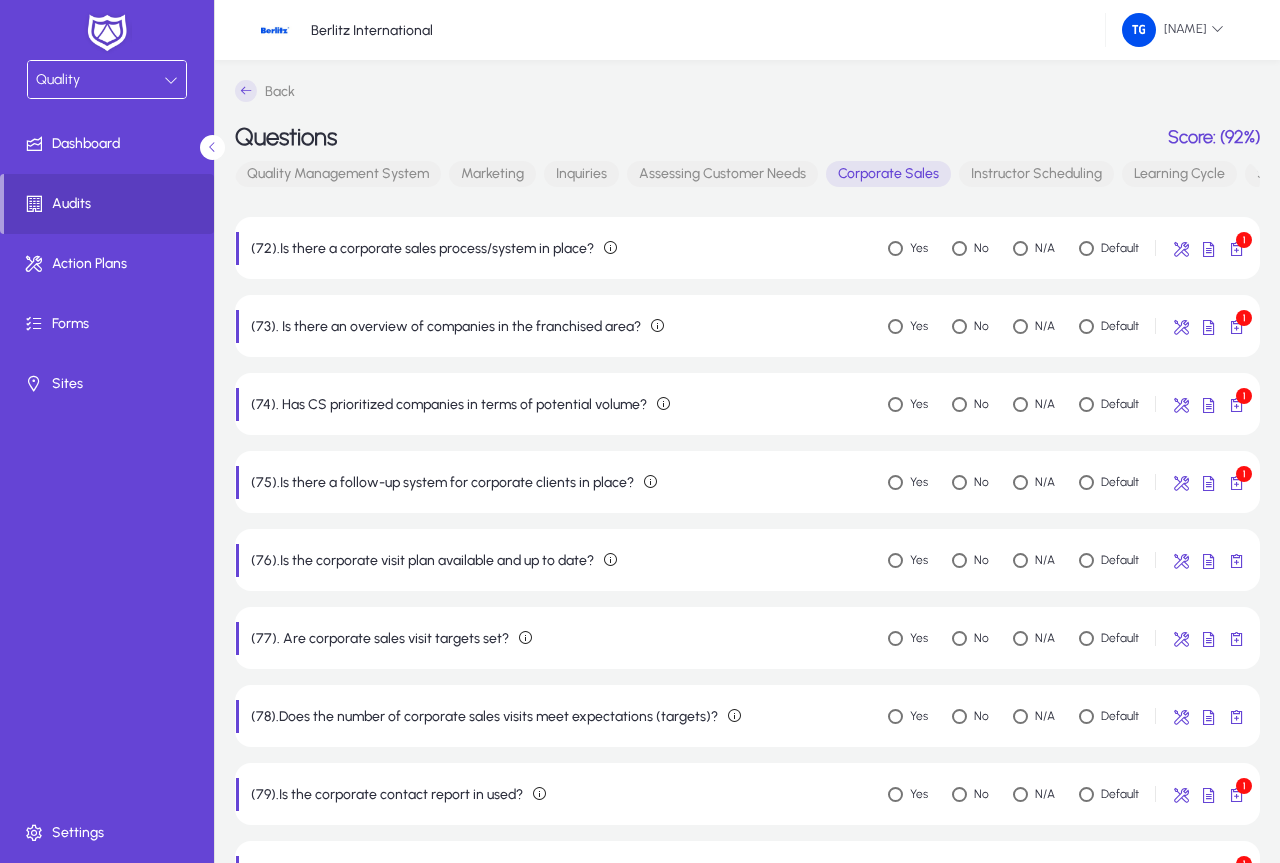 click on "Instructor Scheduling" at bounding box center (1036, 174) 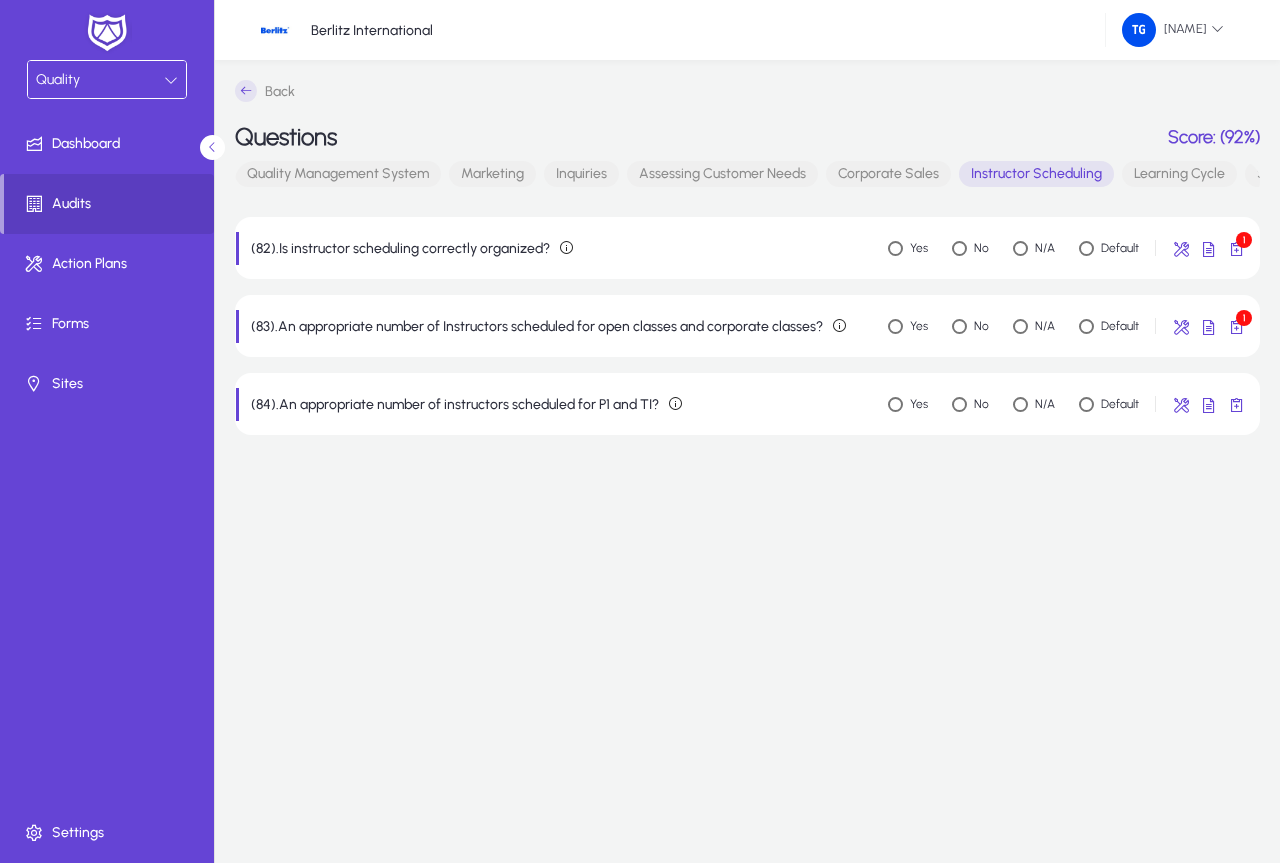 click on "Learning Cycle" at bounding box center [1179, 174] 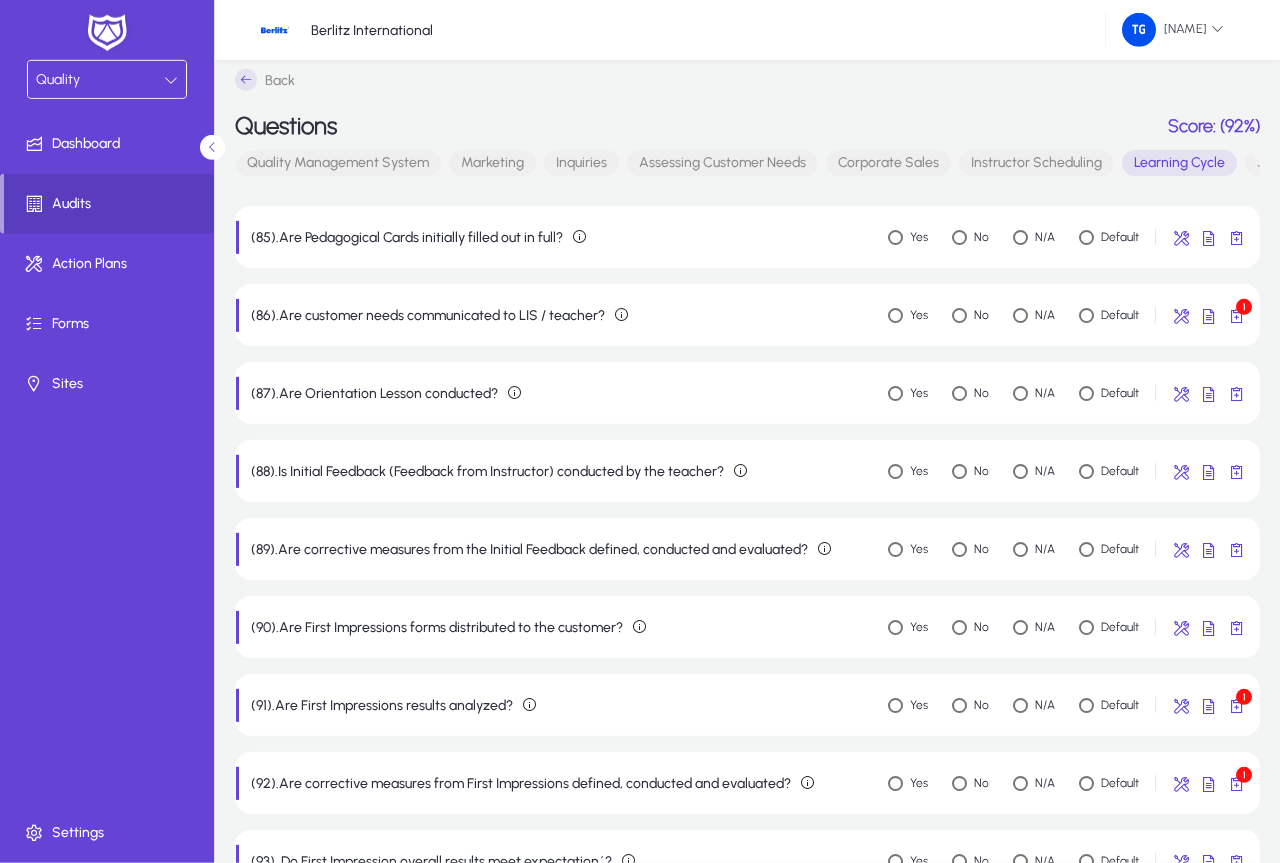 scroll, scrollTop: 0, scrollLeft: 0, axis: both 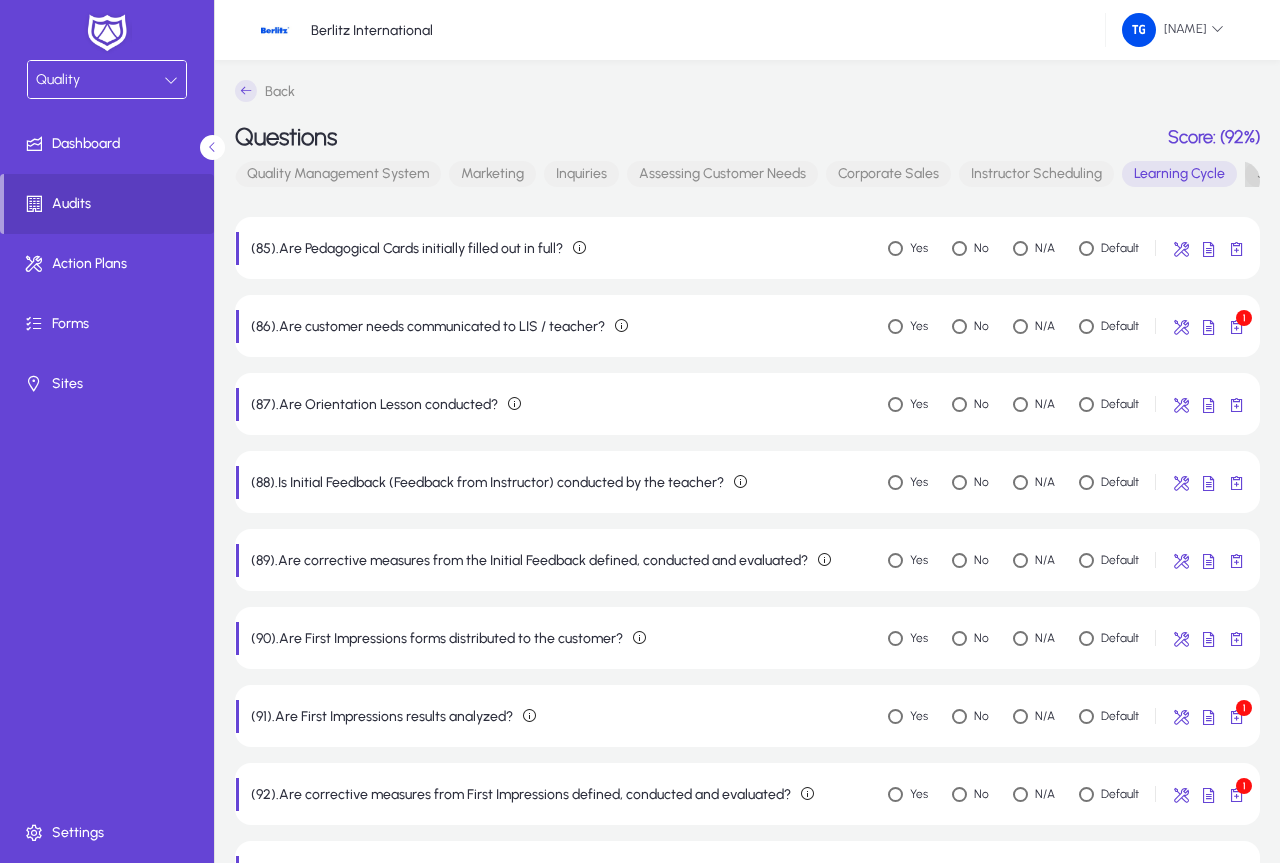click on "Special Programs" at bounding box center (1311, 174) 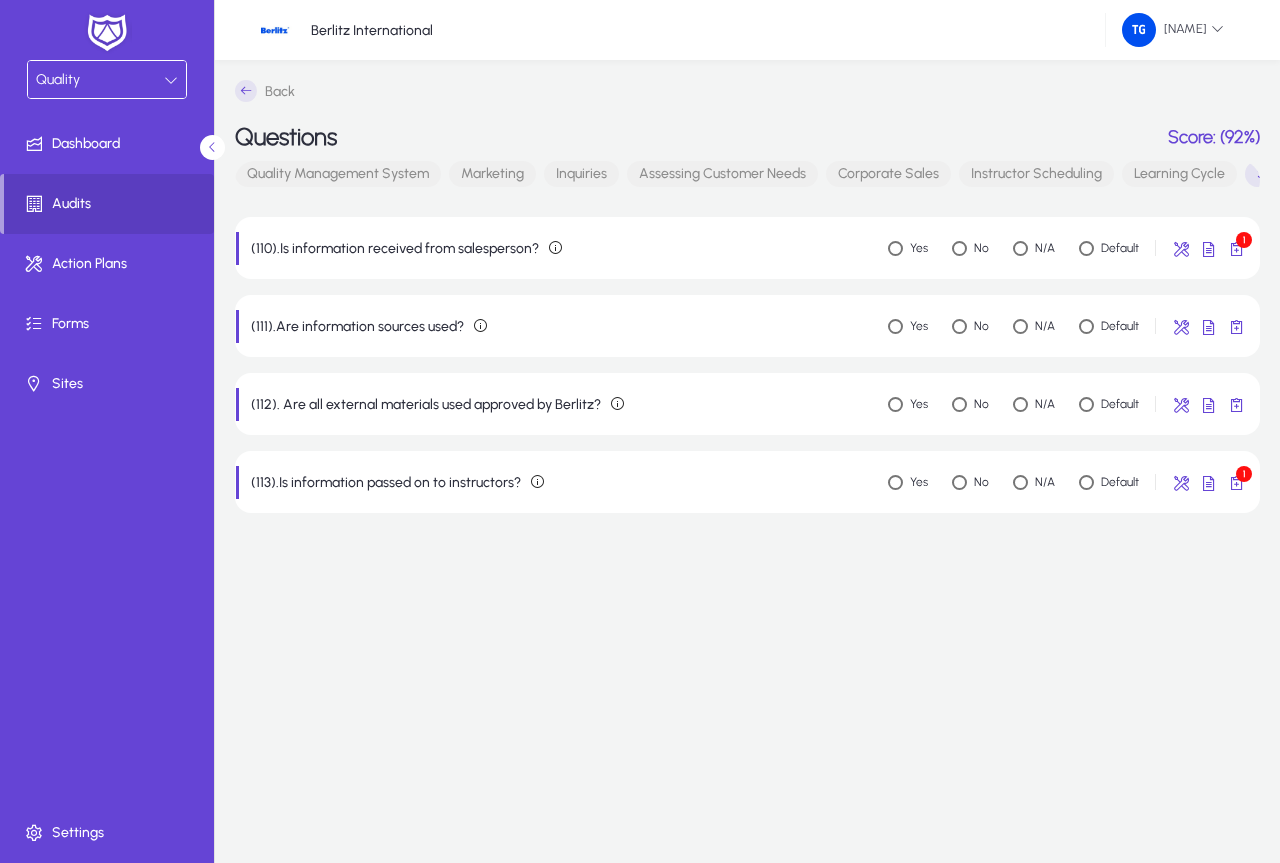 type 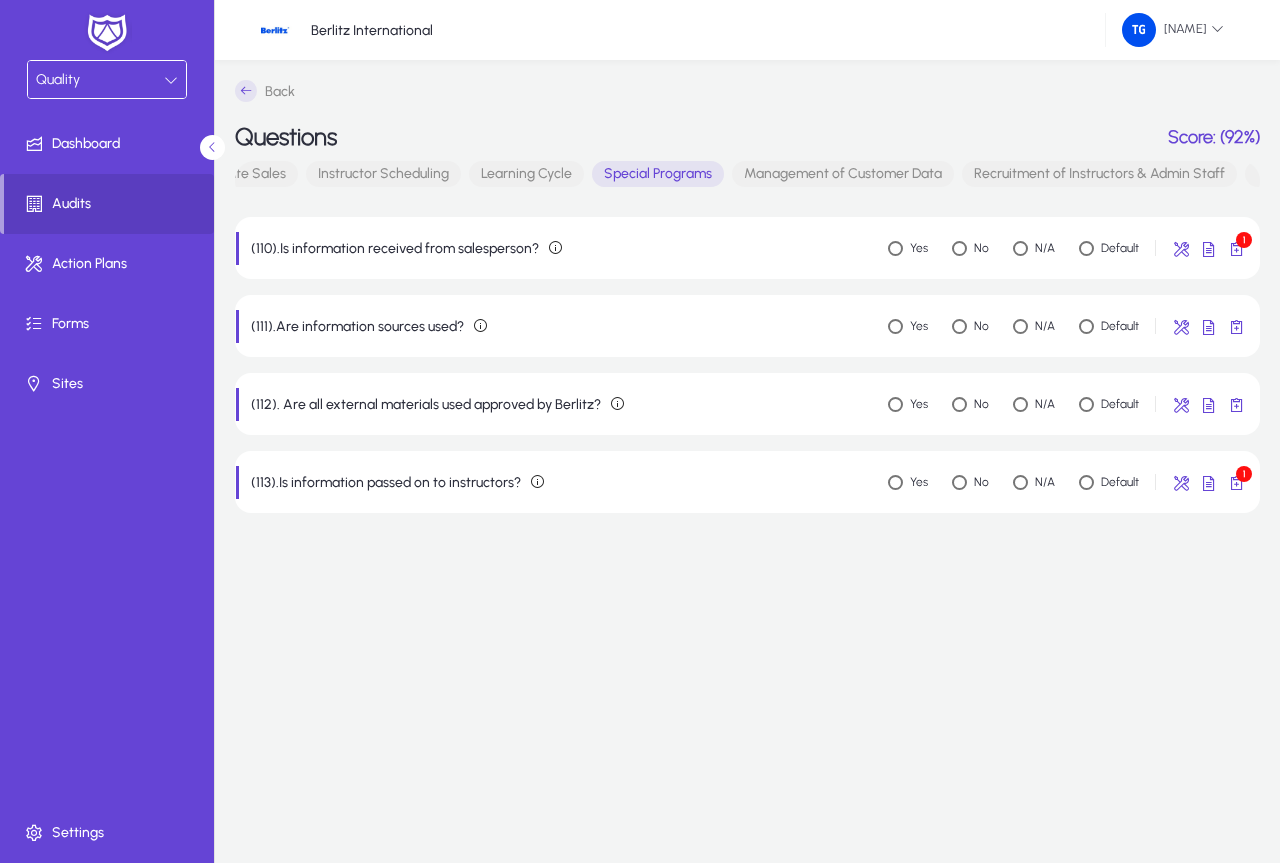 scroll, scrollTop: 0, scrollLeft: 684, axis: horizontal 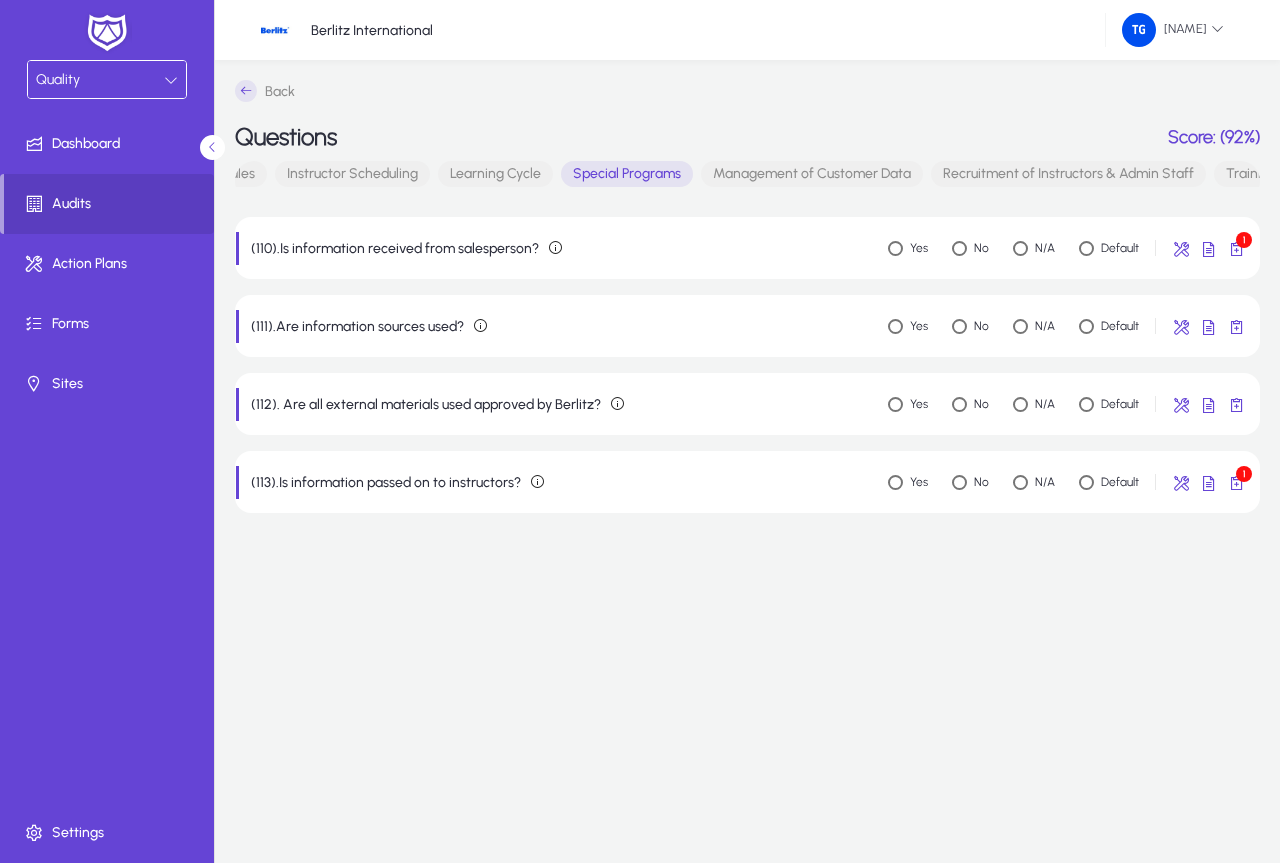 click on "Management of Customer Data" at bounding box center (812, 174) 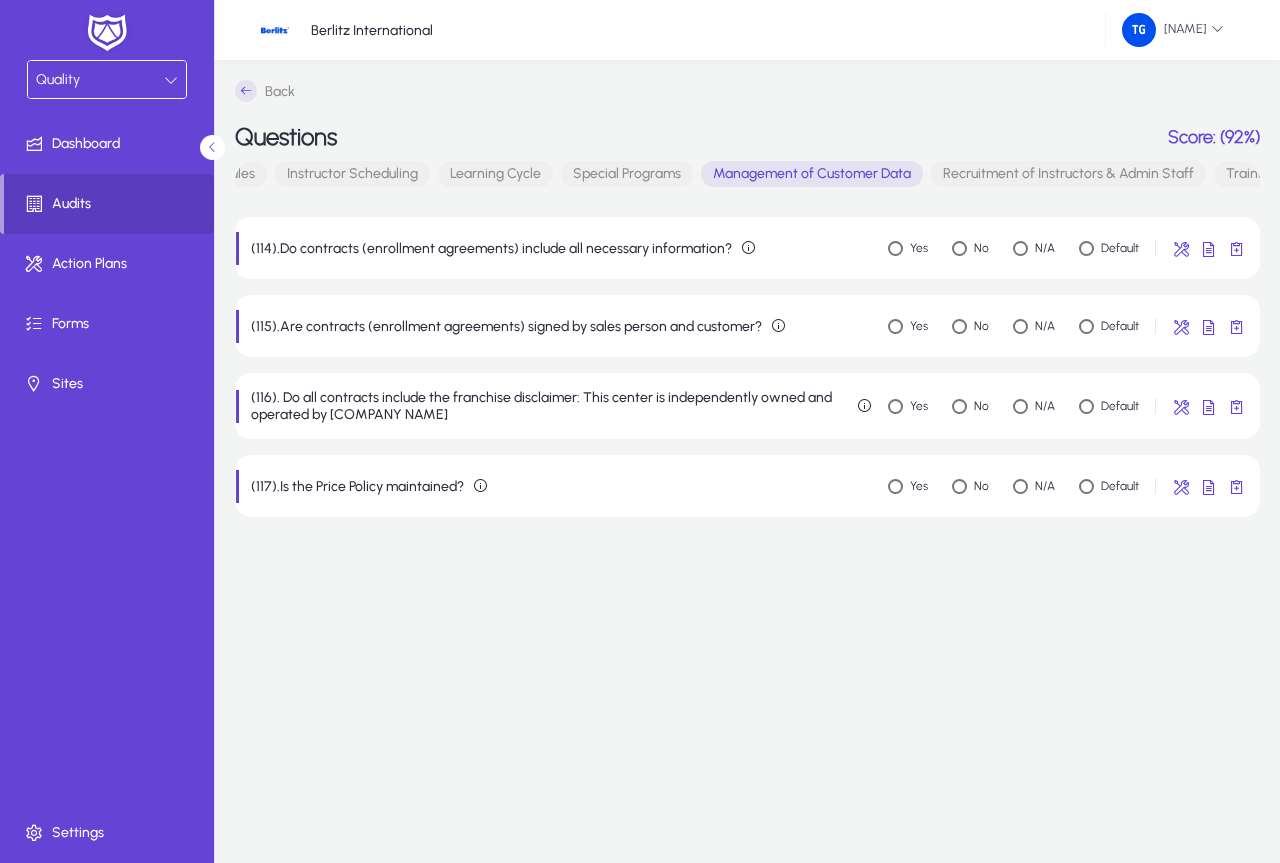 click on "Recruitment of Instructors & Admin Staff" at bounding box center [1068, 174] 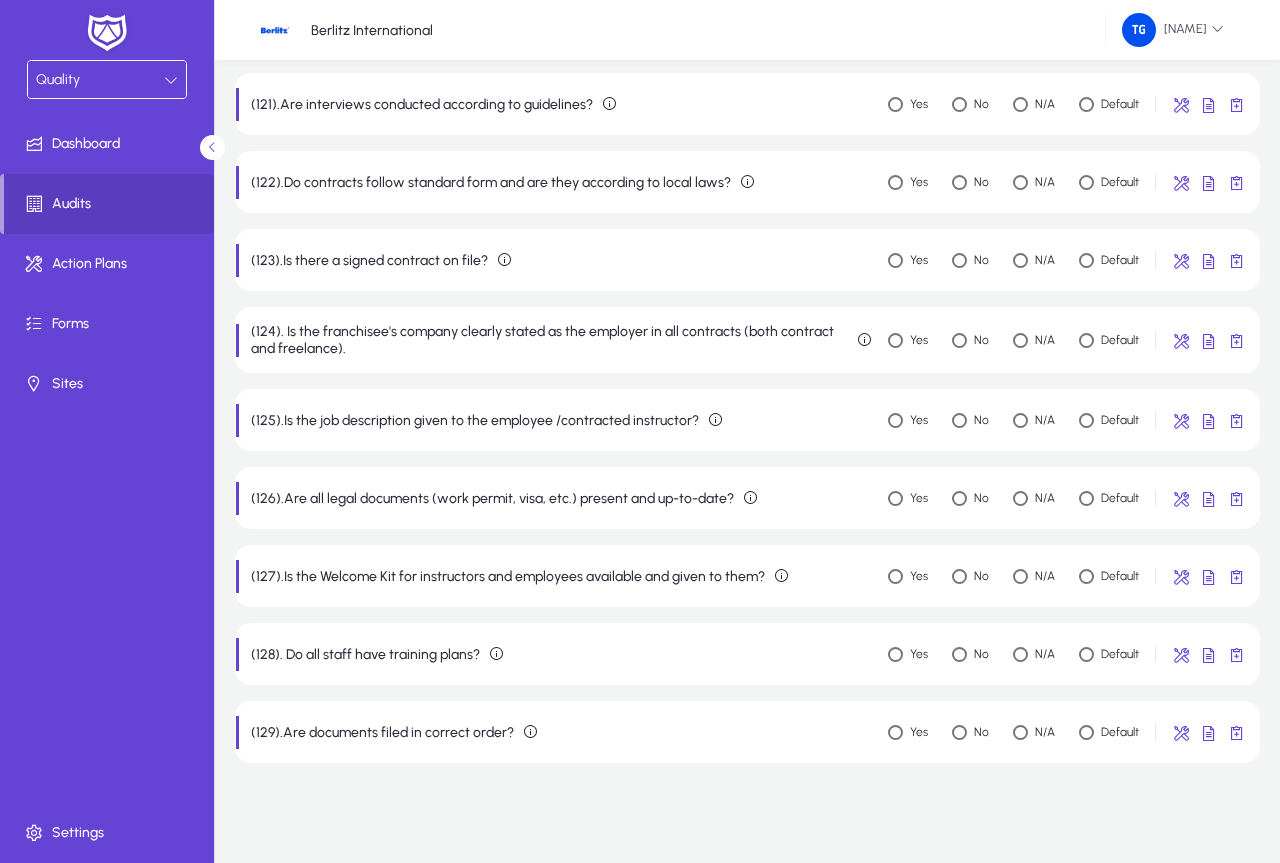 scroll, scrollTop: 0, scrollLeft: 0, axis: both 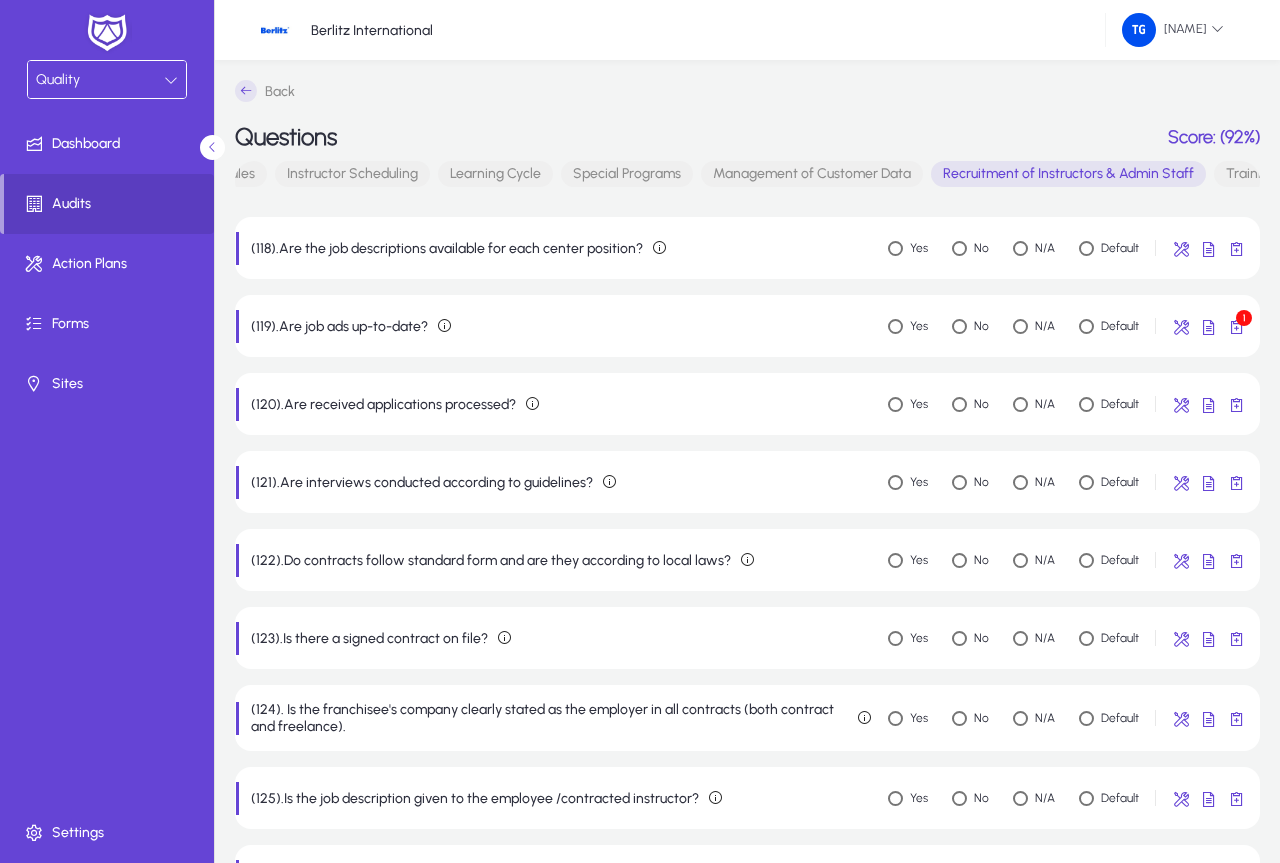 click on "Training & Development of Instructors and Admin Staff" at bounding box center (1396, 174) 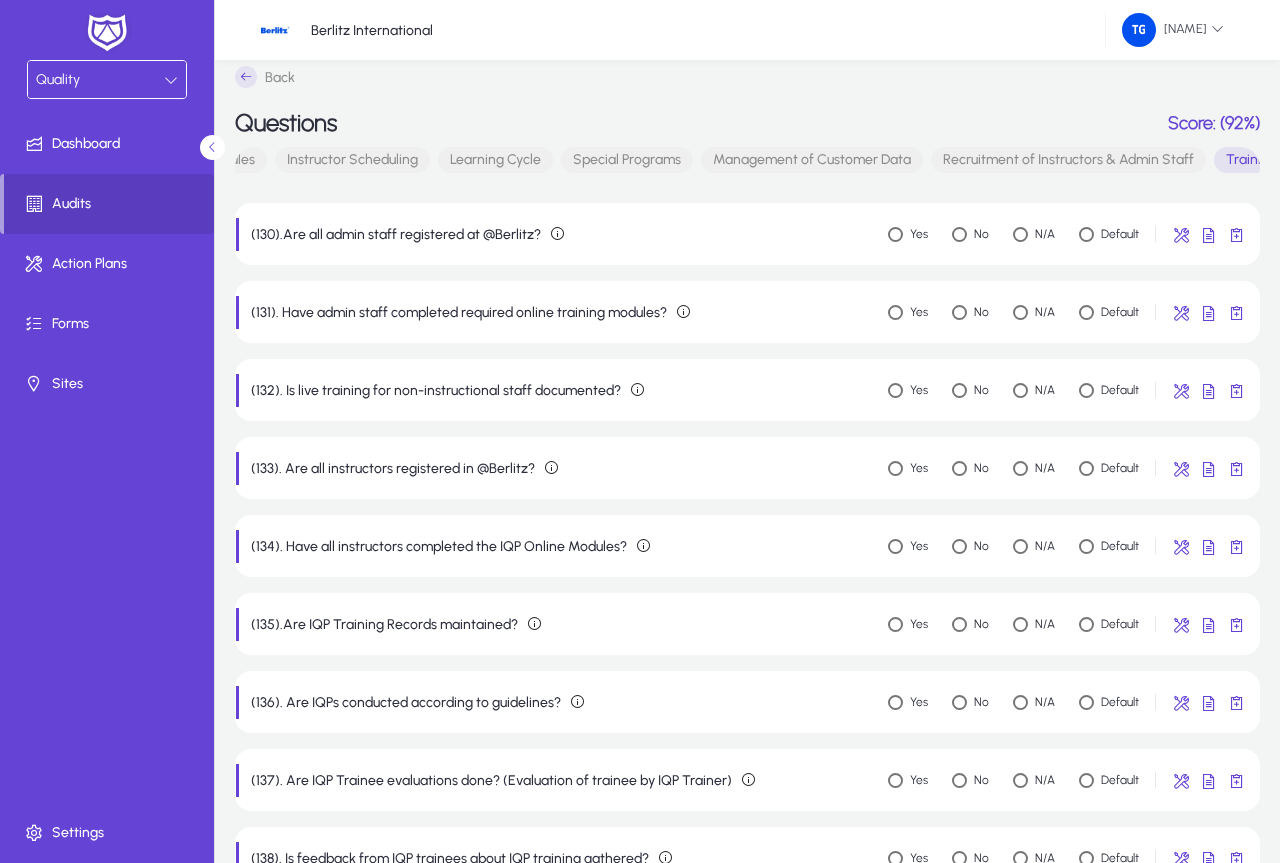 scroll, scrollTop: 0, scrollLeft: 0, axis: both 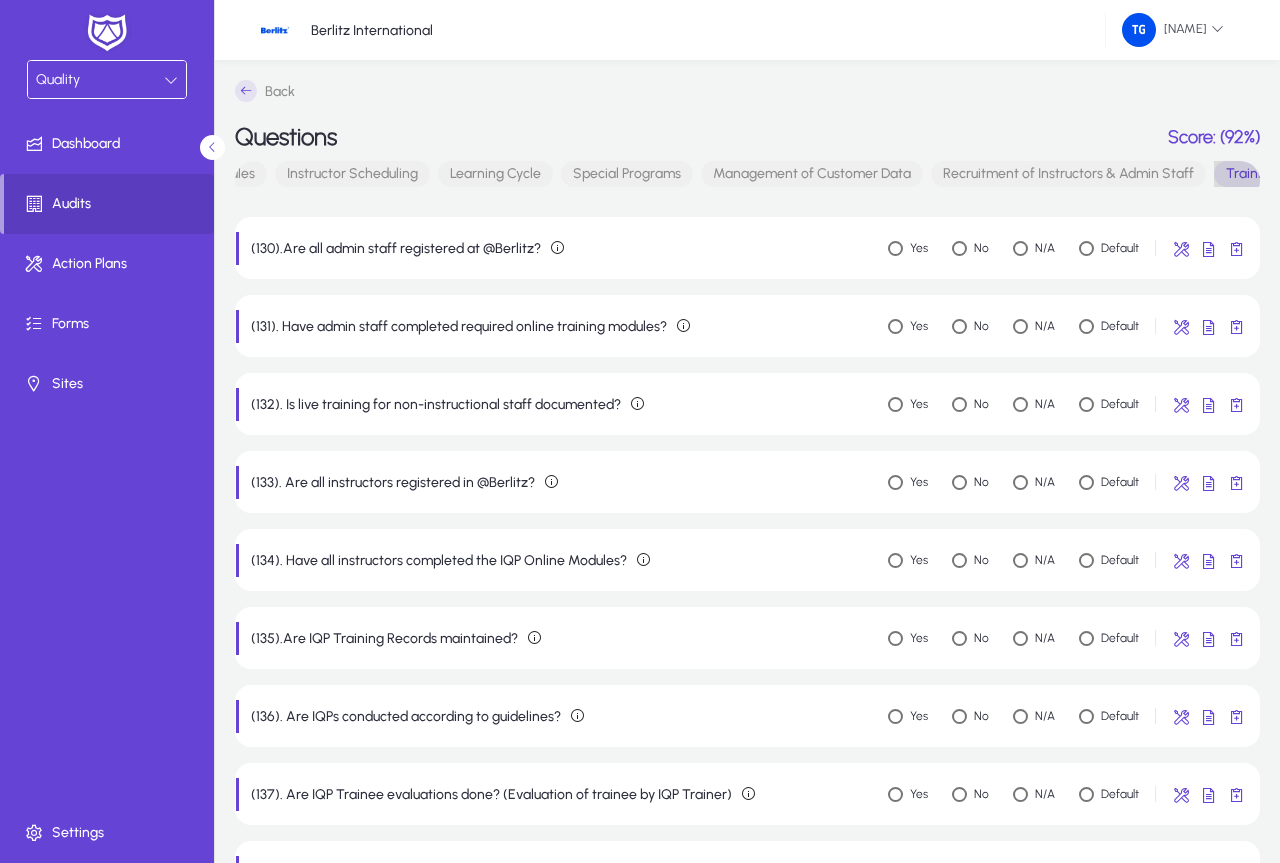click on "Training & Development of Instructors and Admin Staff" at bounding box center [1396, 174] 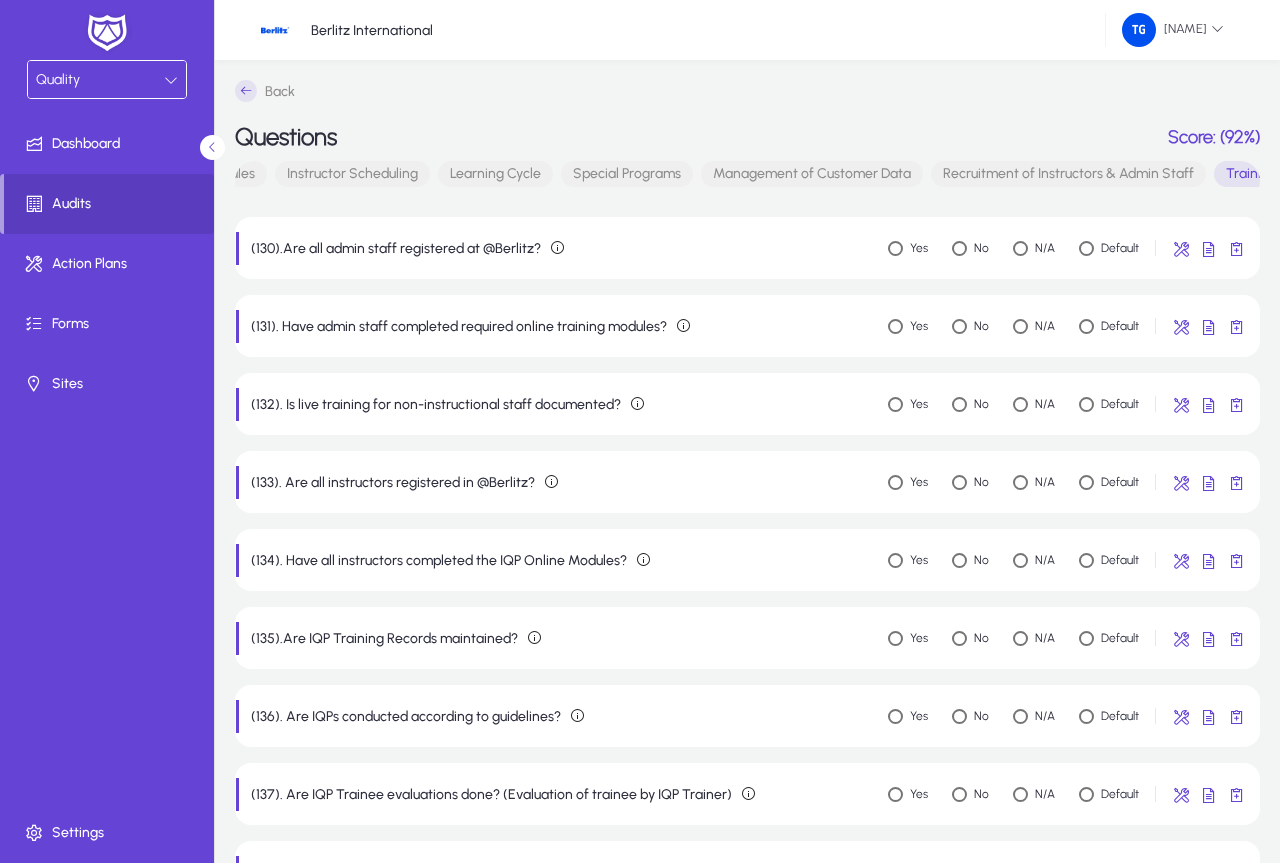 type 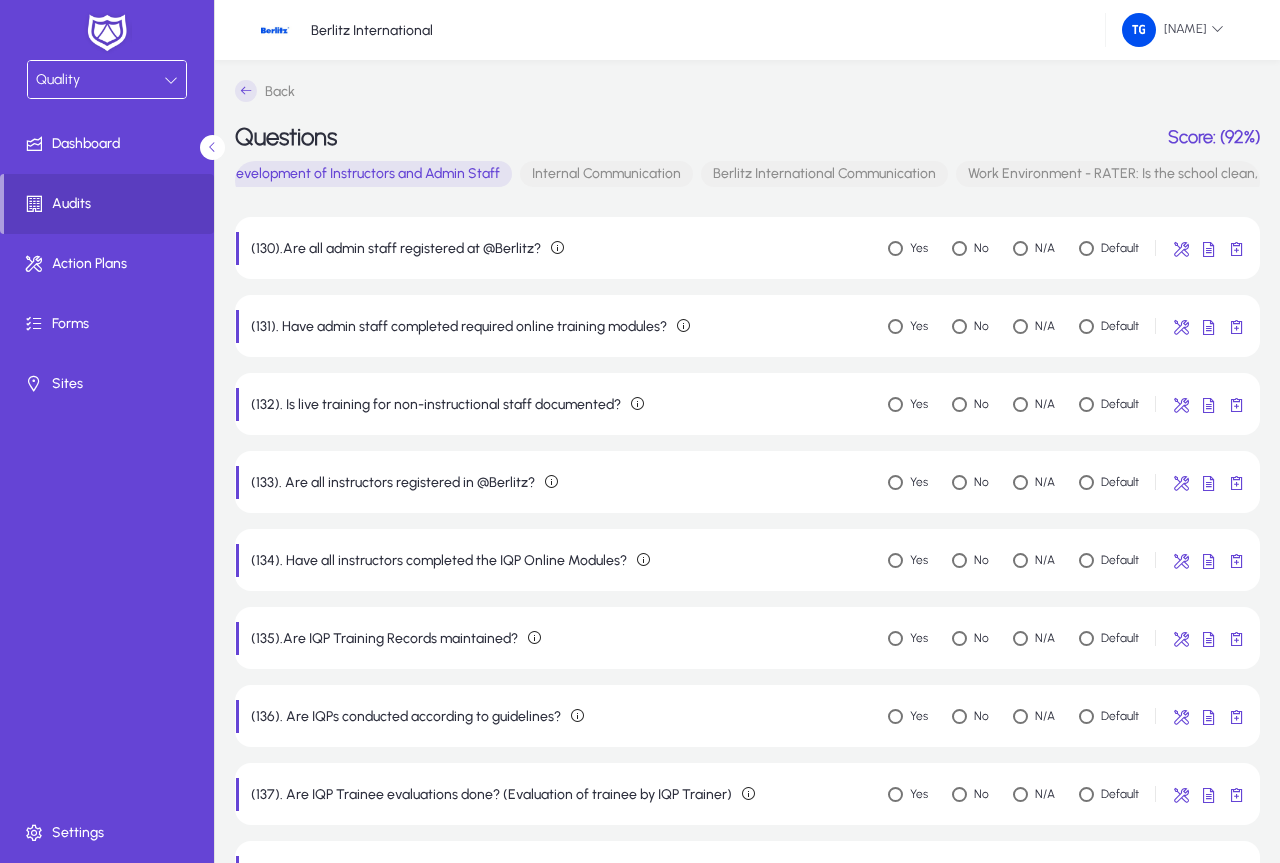 scroll, scrollTop: 0, scrollLeft: 1753, axis: horizontal 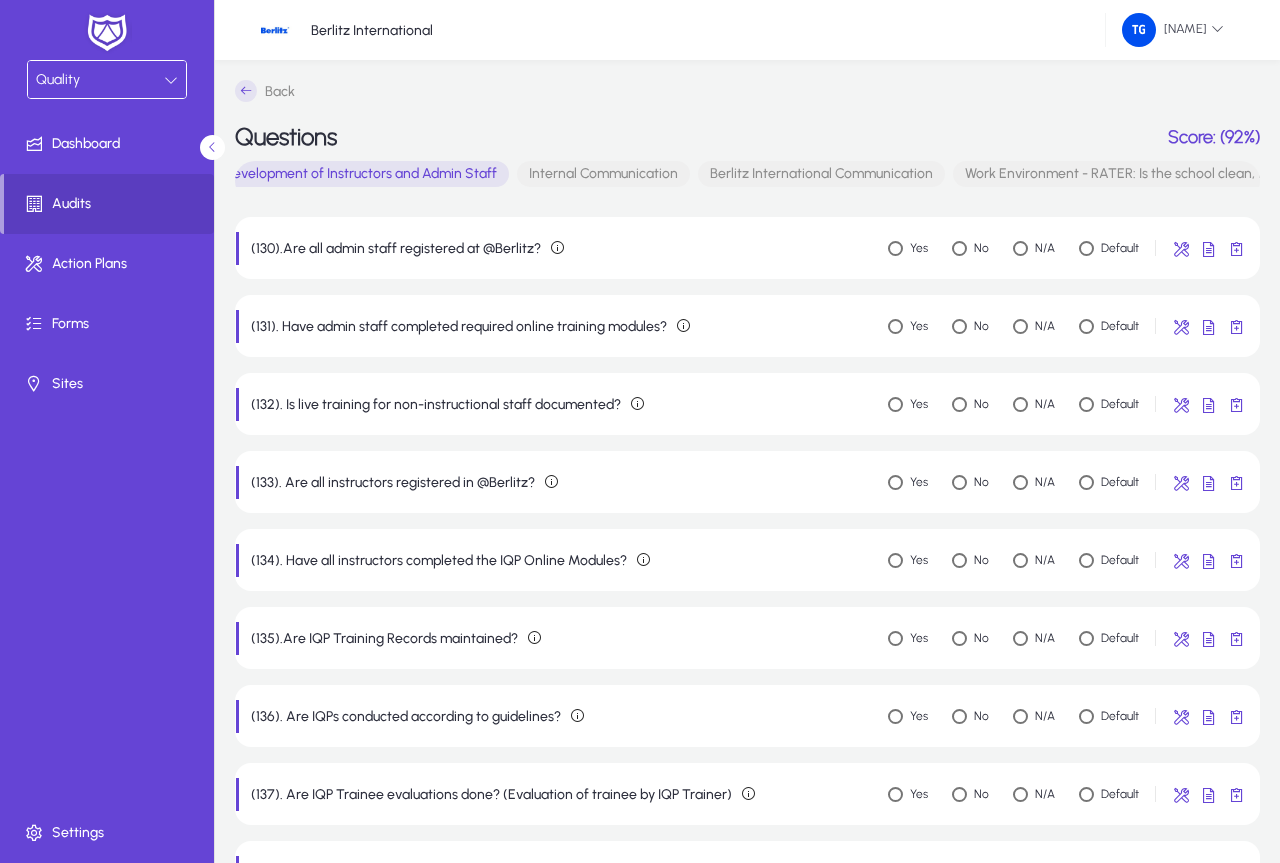 click on "Internal Communication" at bounding box center (603, 174) 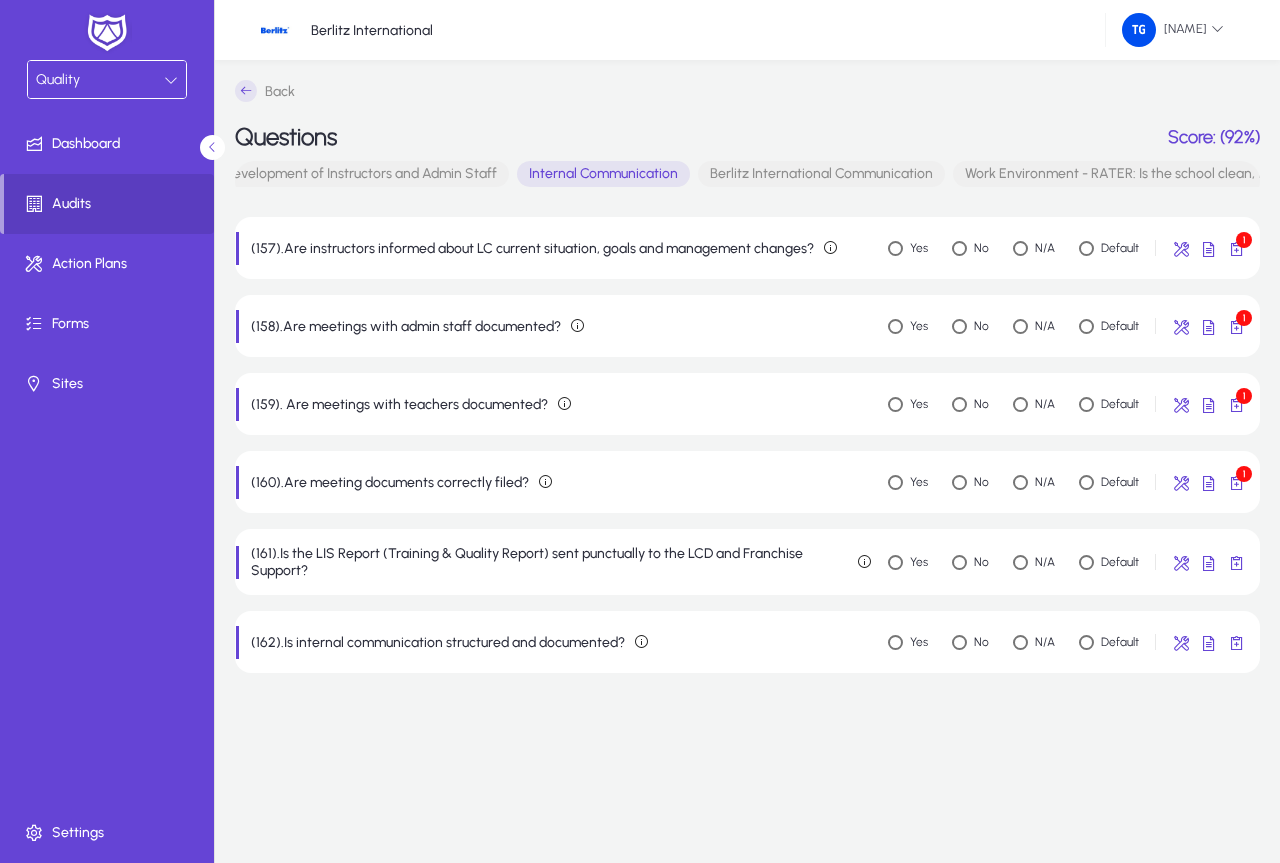 click on "Berlitz International Communication" at bounding box center (821, 174) 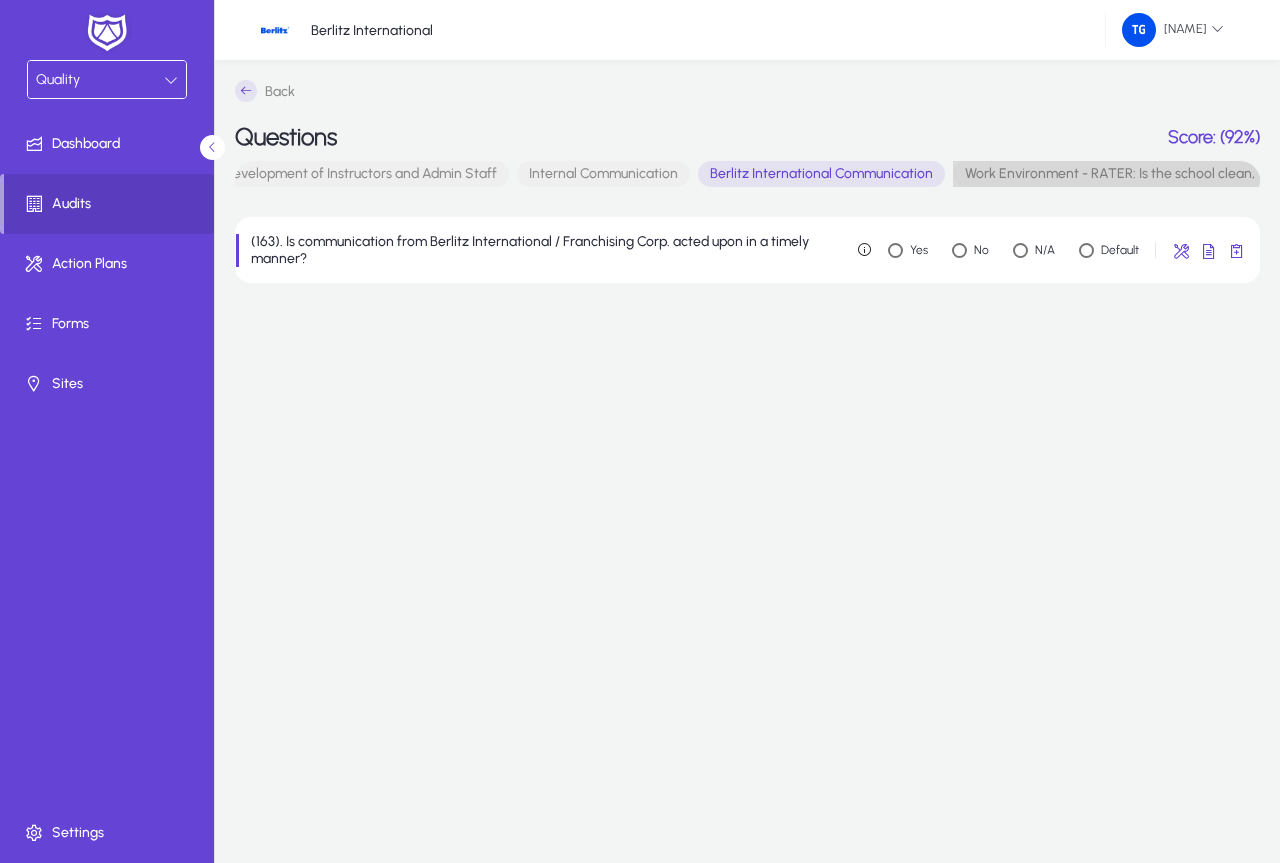 click on "Work Environment - RATER: Is the school clean, tidy and adequately equipped in the following areas:" at bounding box center (1273, 174) 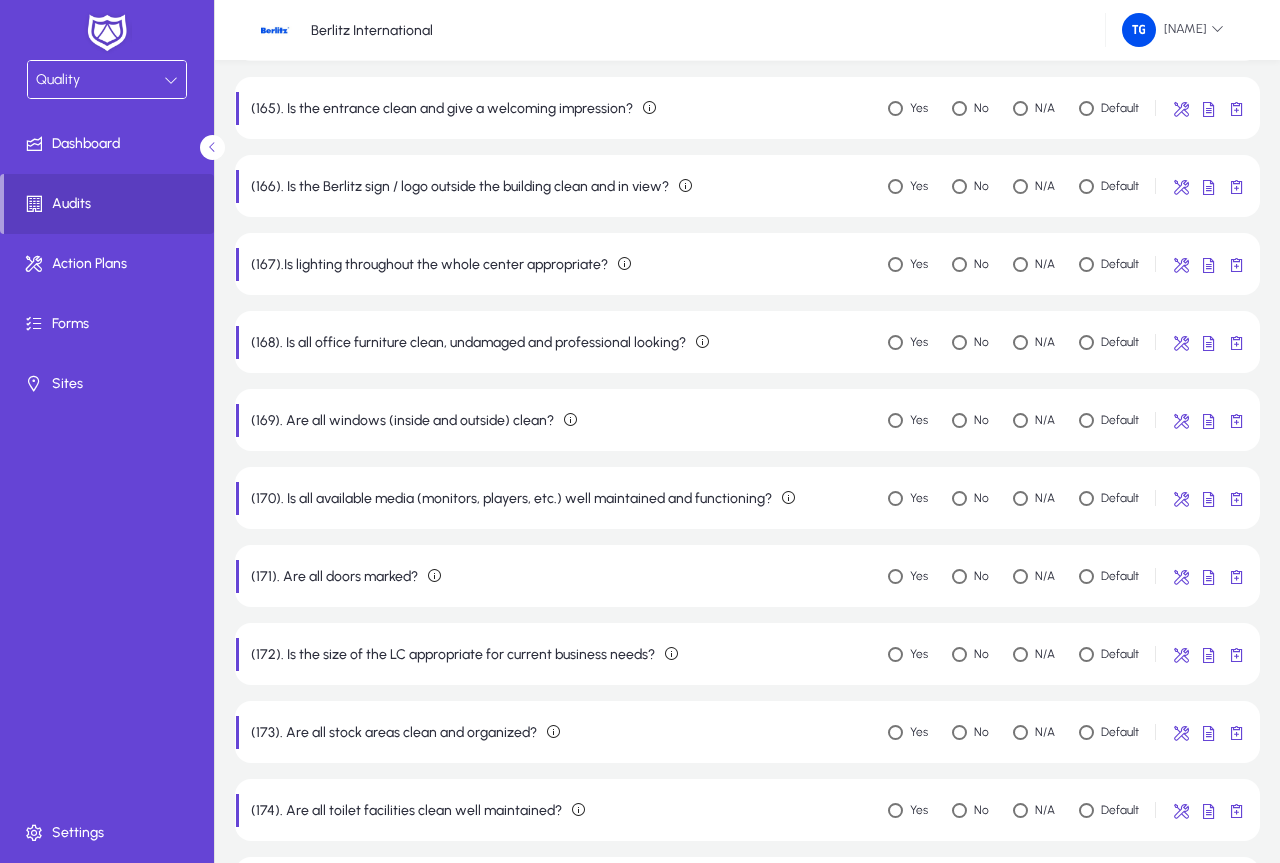 scroll, scrollTop: 0, scrollLeft: 0, axis: both 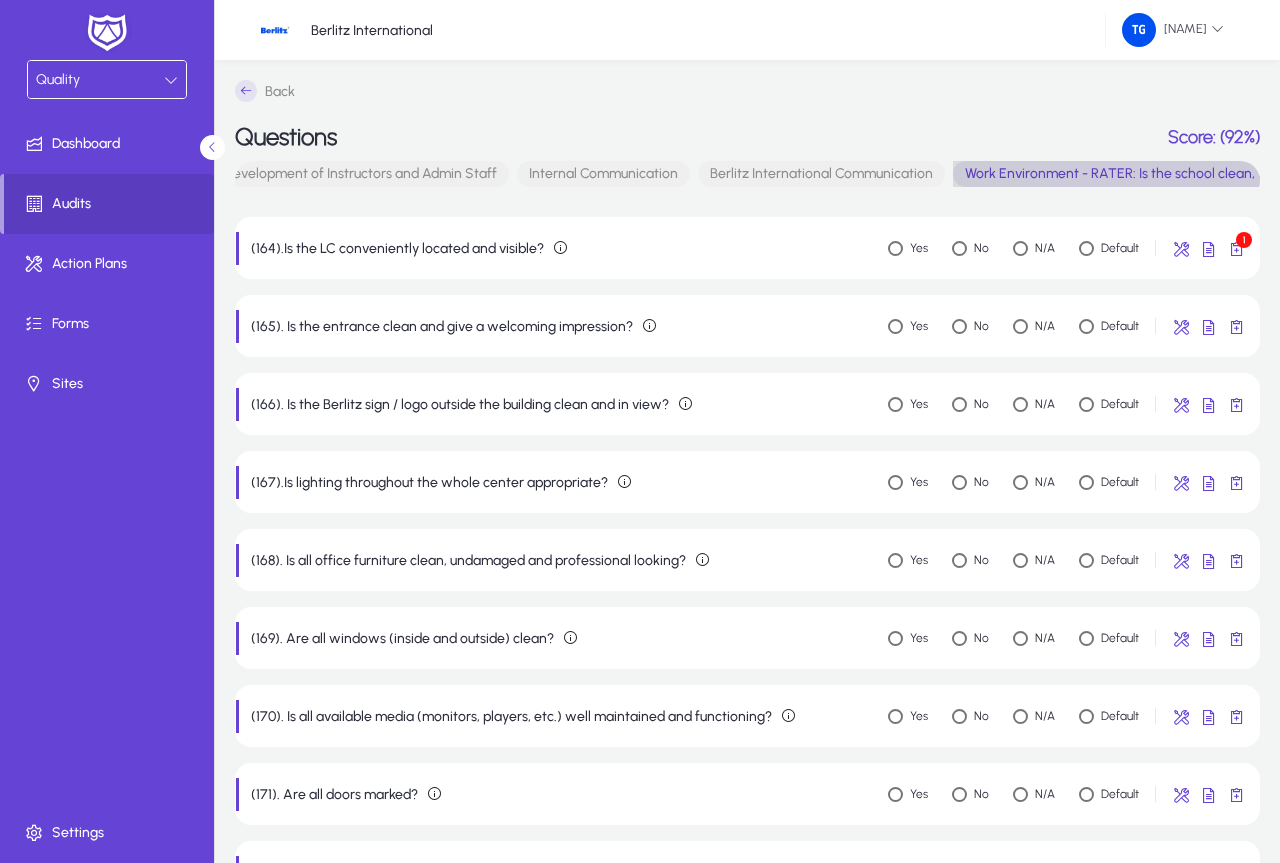 click on "Work Environment - RATER: Is the school clean, tidy and adequately equipped in the following areas:" at bounding box center (1273, 174) 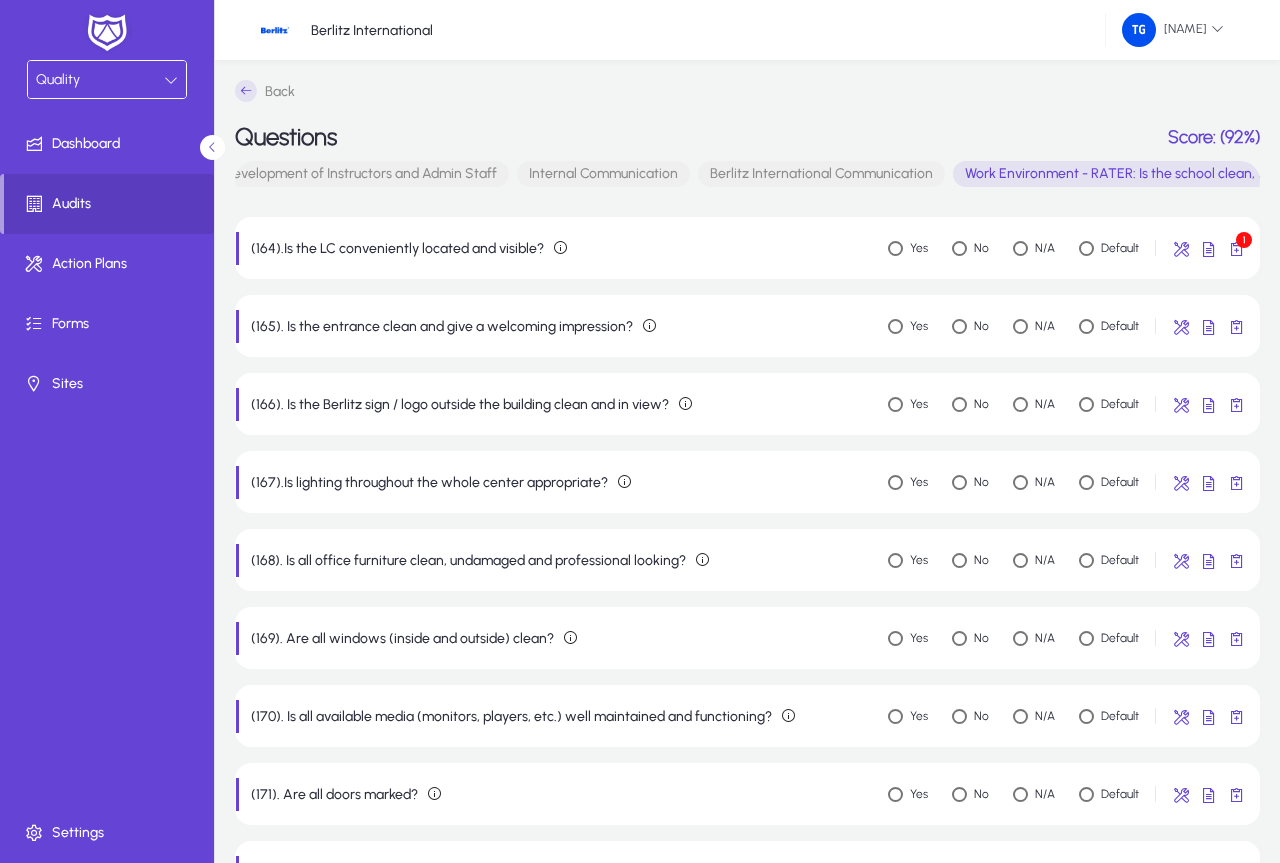 type 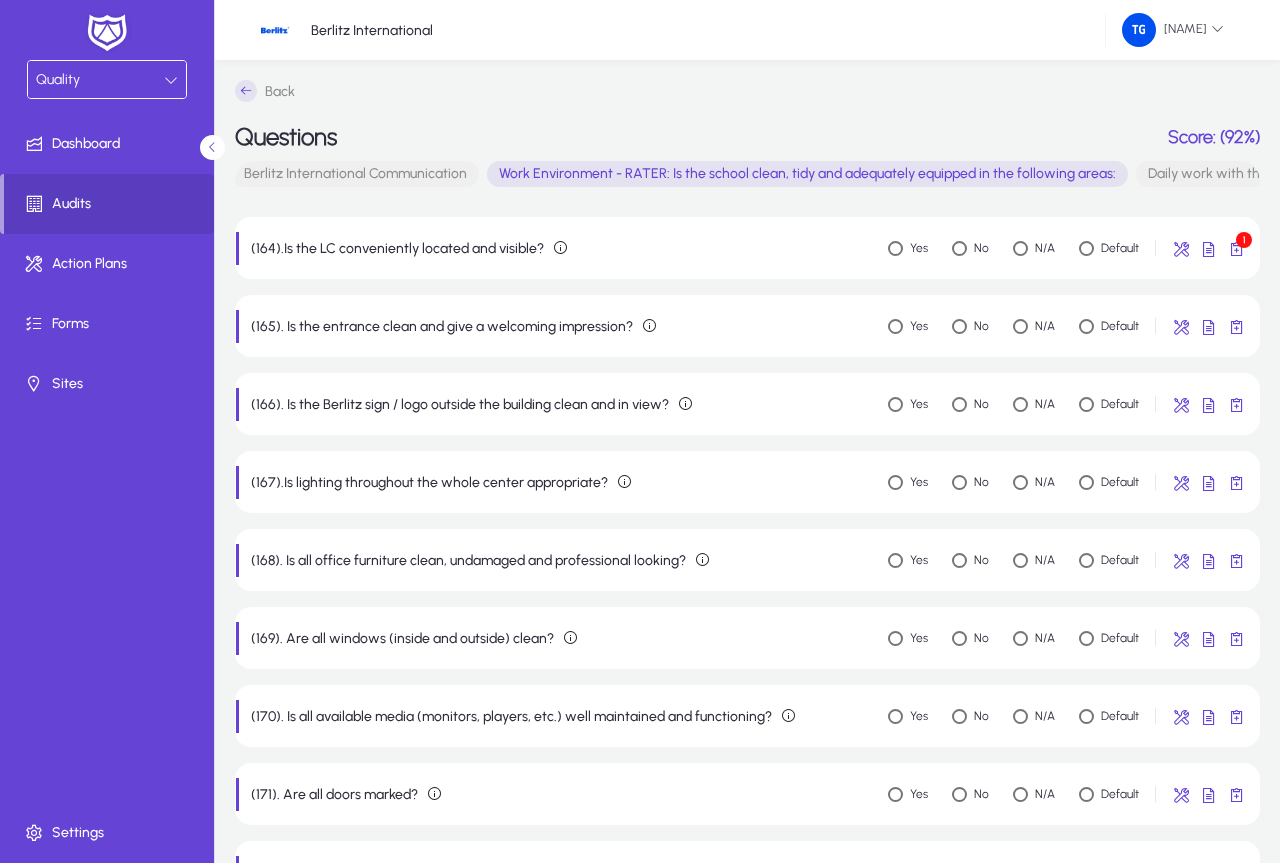 scroll, scrollTop: 0, scrollLeft: 2255, axis: horizontal 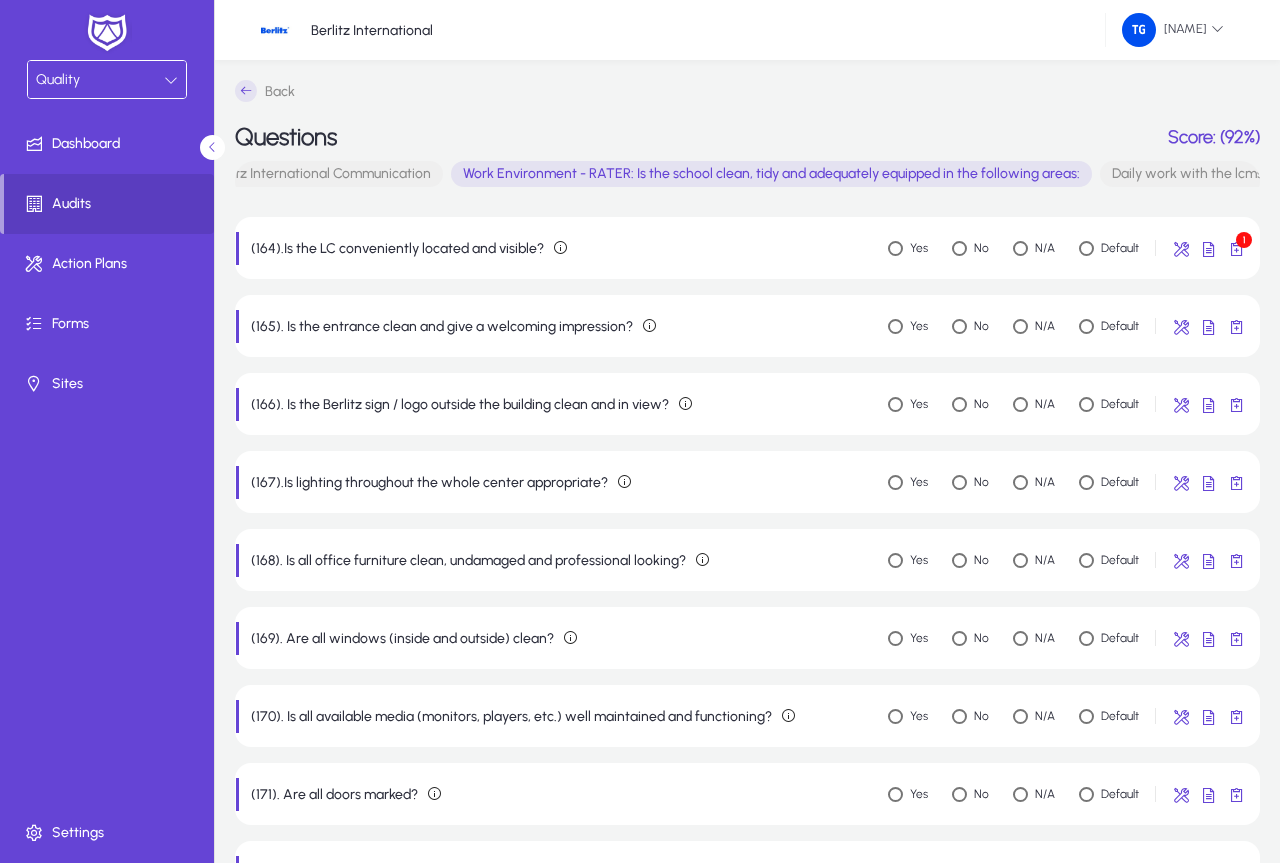click on "Daily work with the lcms" at bounding box center [1187, 174] 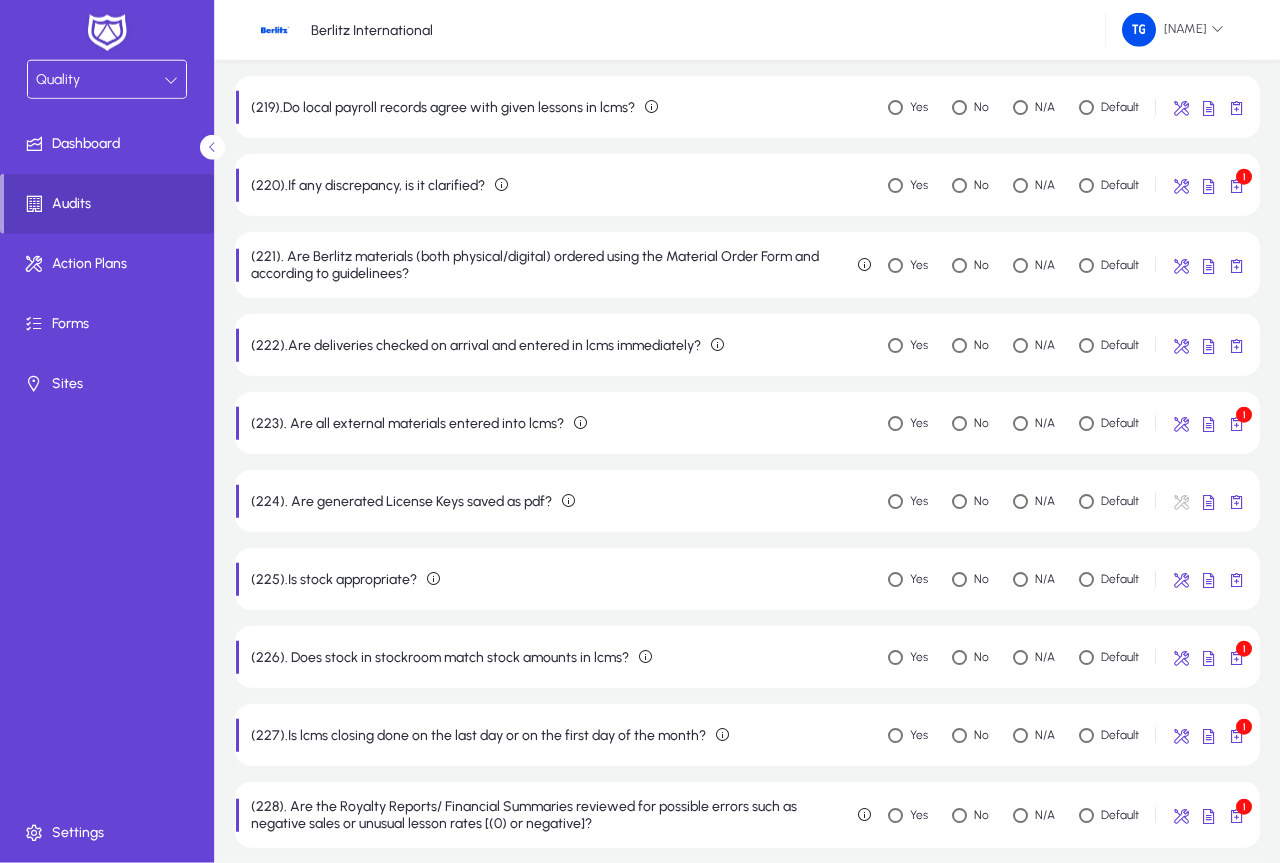scroll, scrollTop: 2346, scrollLeft: 0, axis: vertical 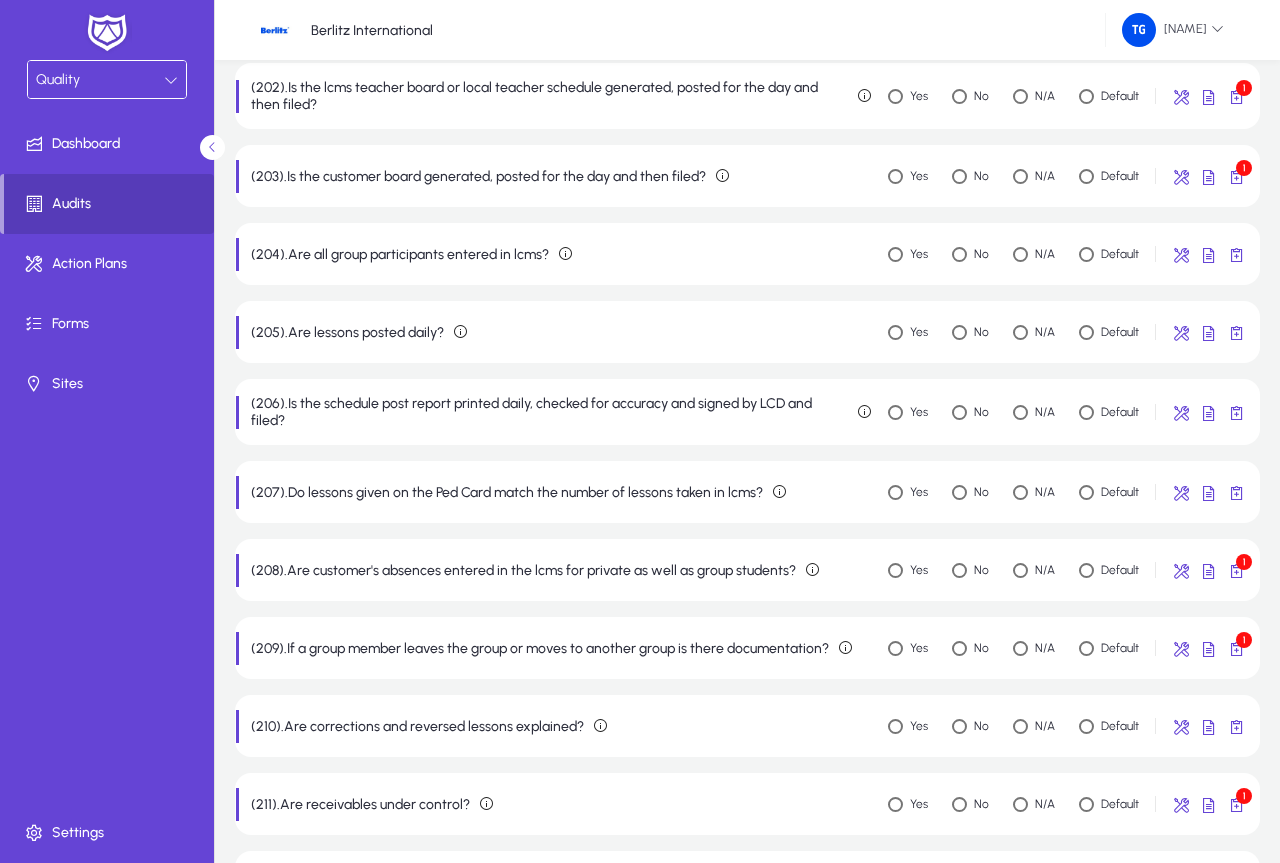 click on "Audits" 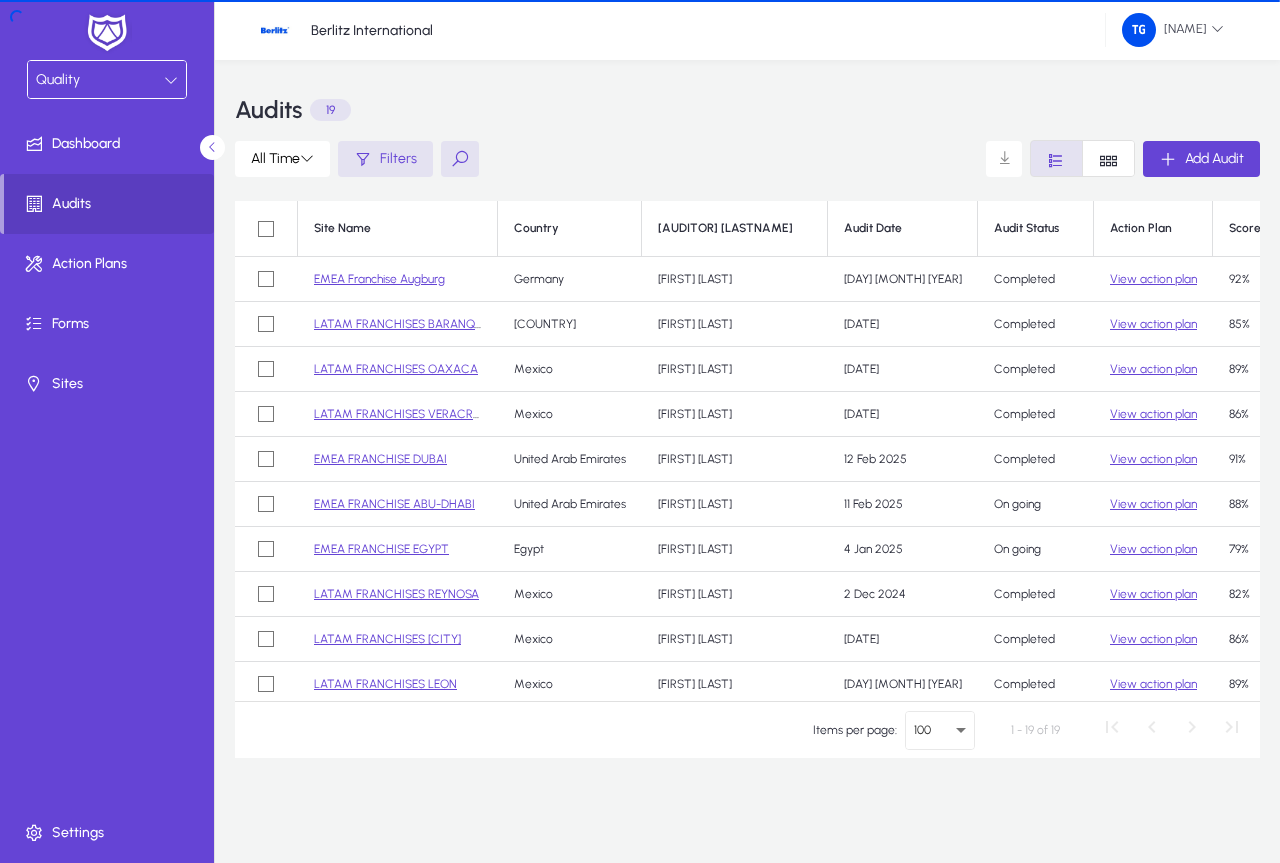 scroll, scrollTop: 0, scrollLeft: 0, axis: both 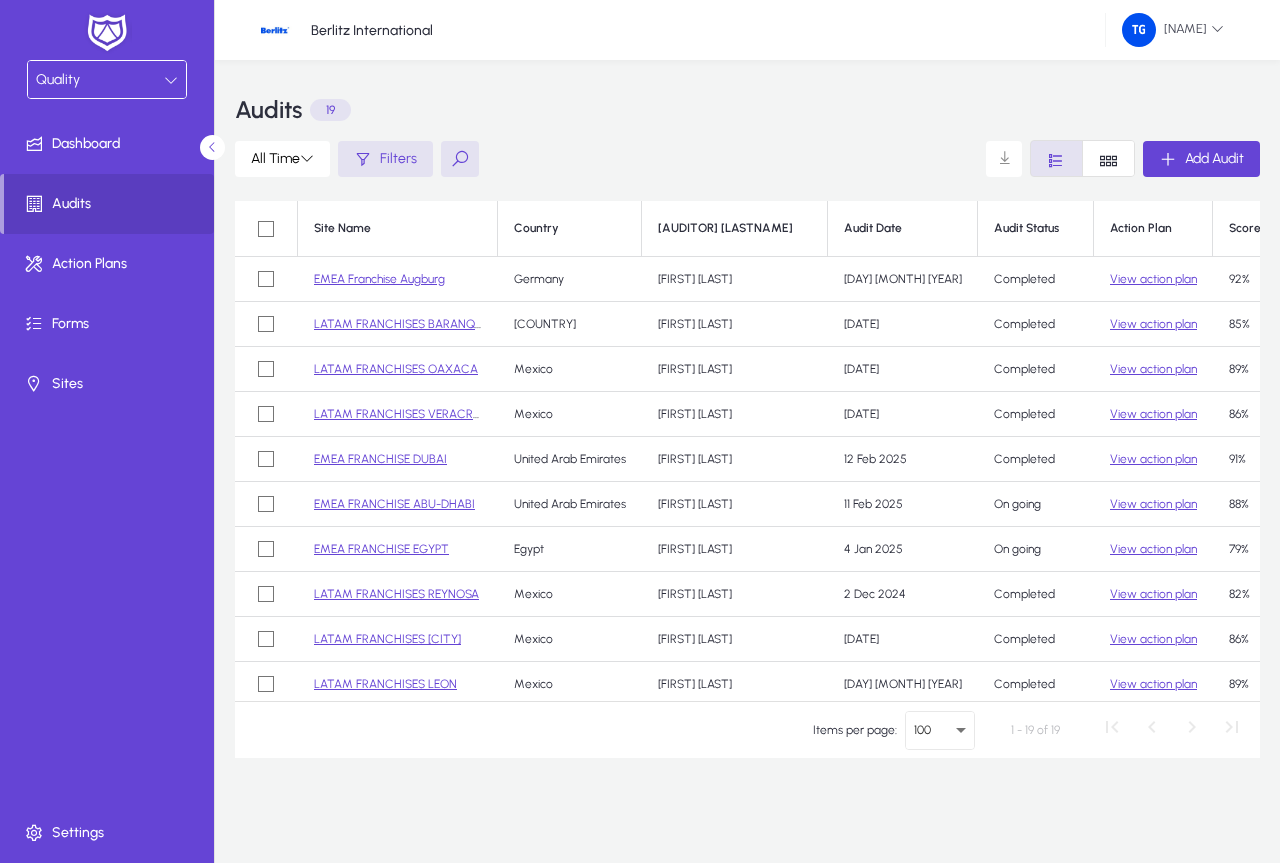 click on "EMEA Franchise Augburg" 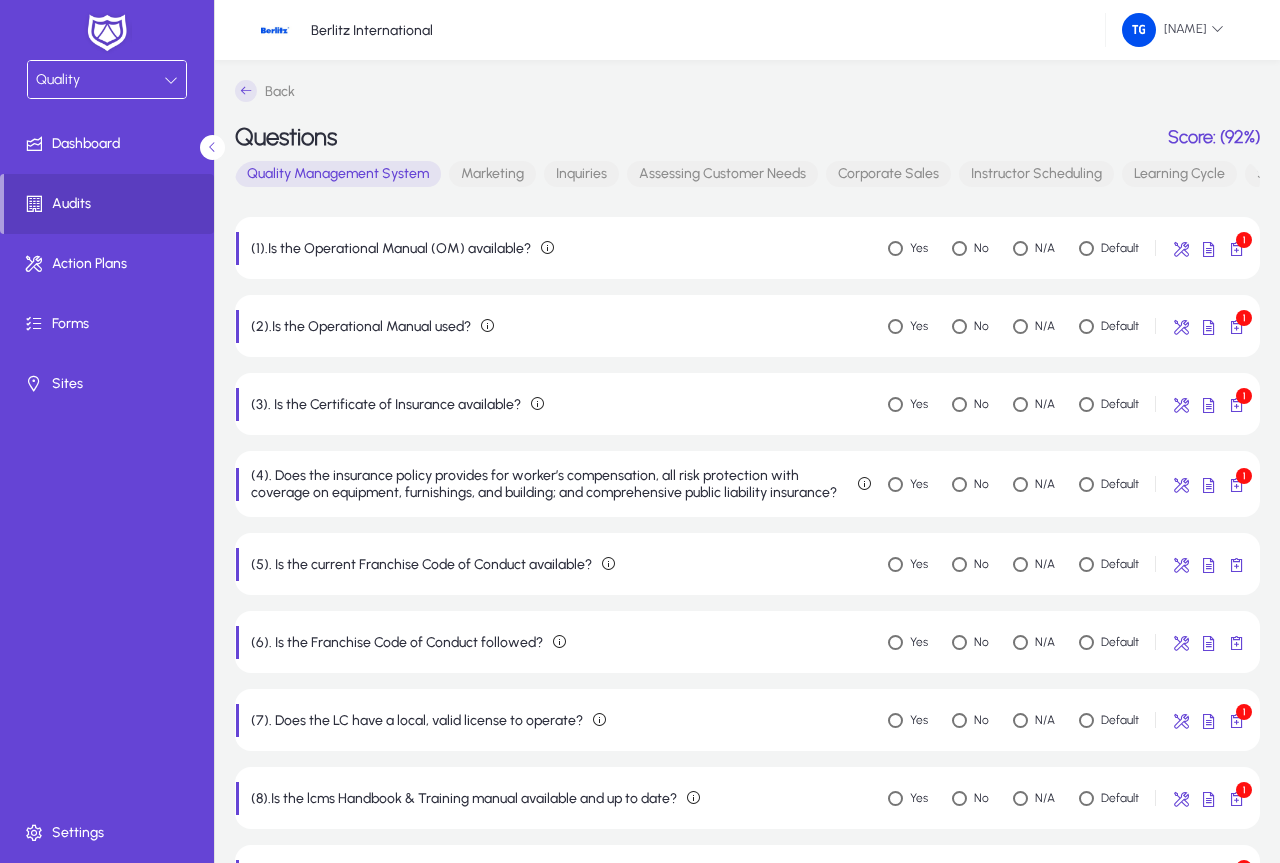 scroll, scrollTop: 0, scrollLeft: 2255, axis: horizontal 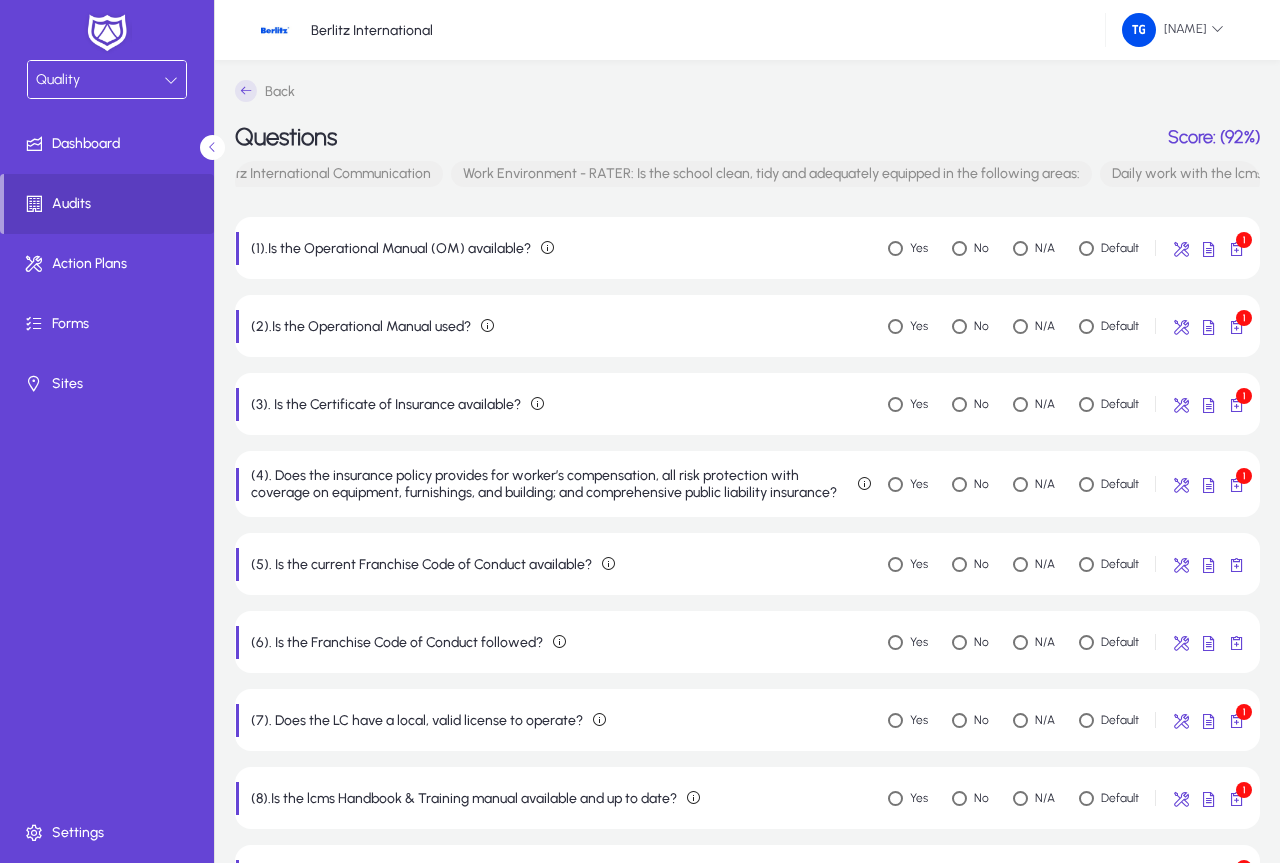 click on "Daily work with the lcms" at bounding box center (1187, 174) 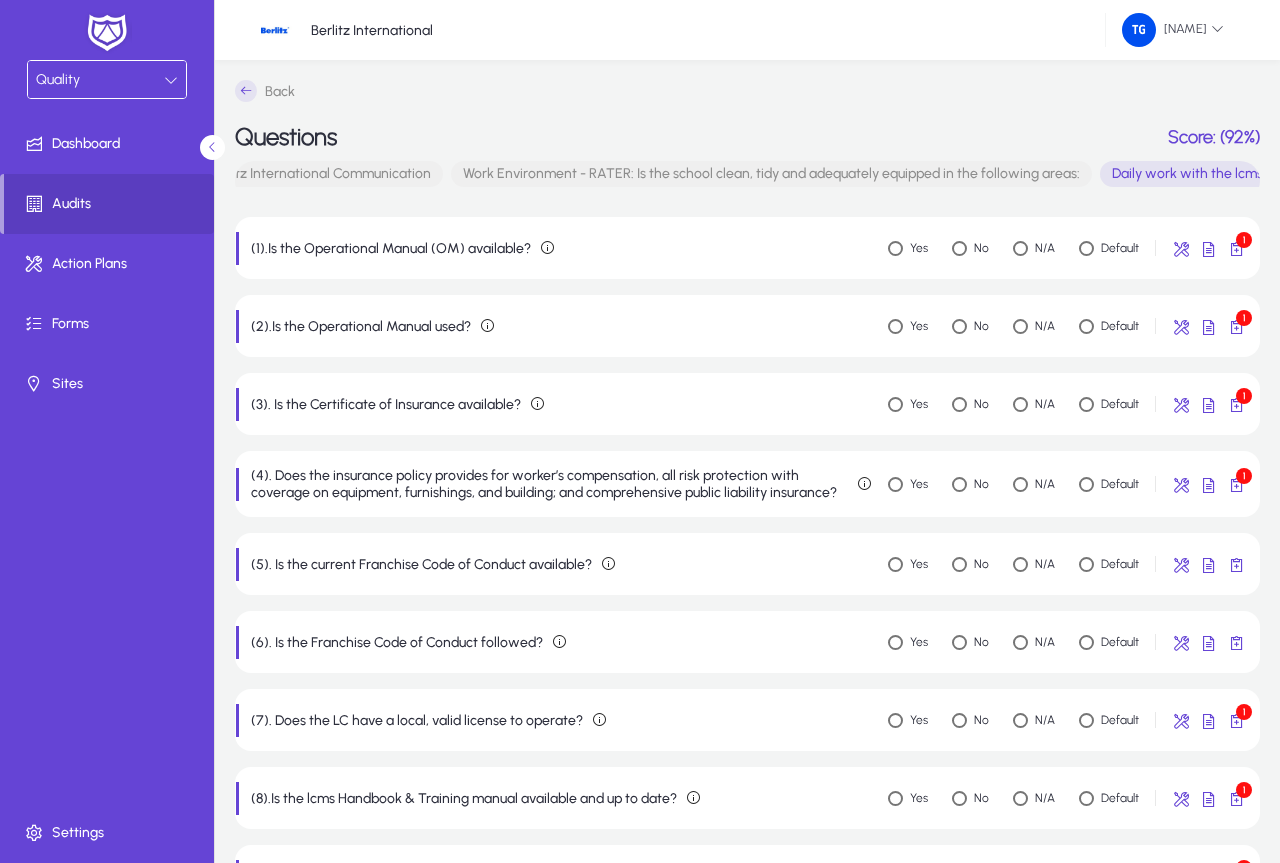 type 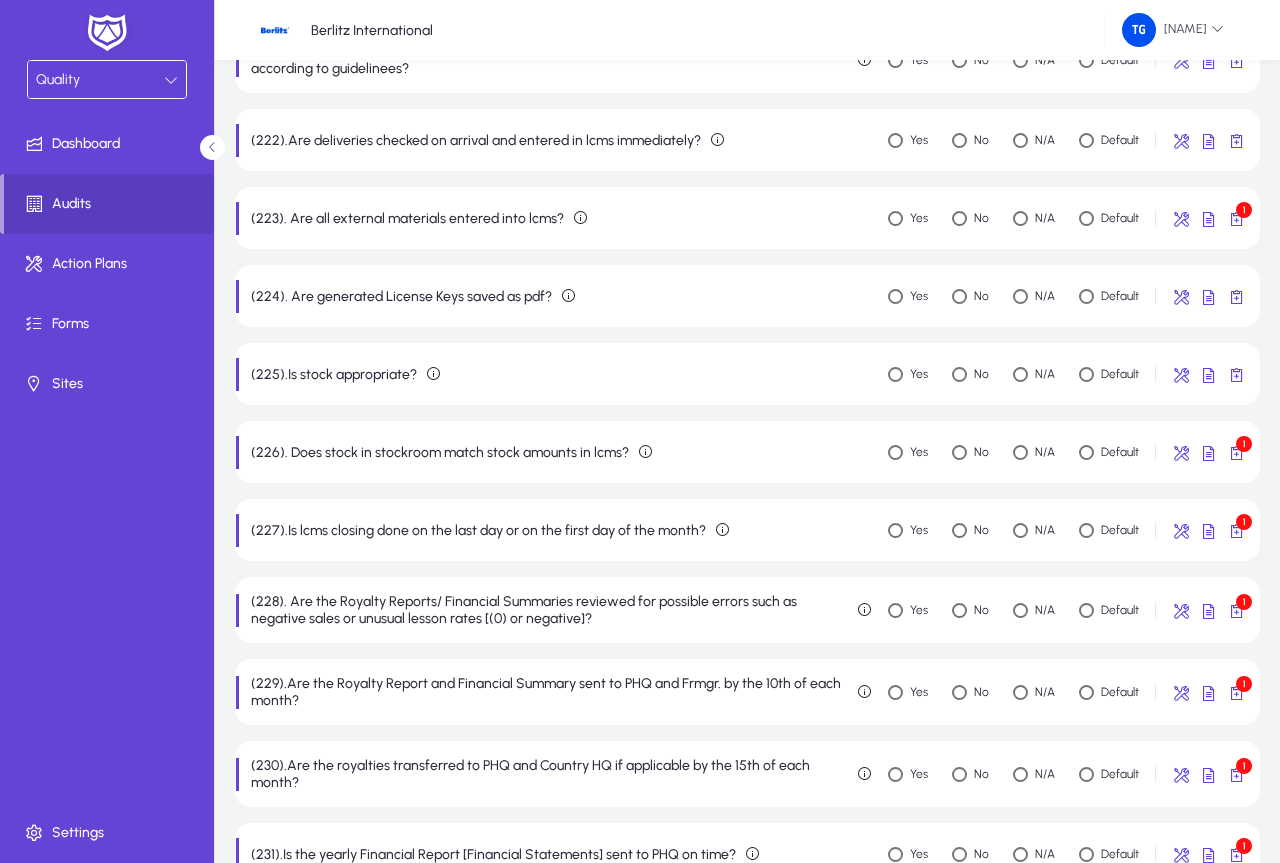 scroll, scrollTop: 2244, scrollLeft: 0, axis: vertical 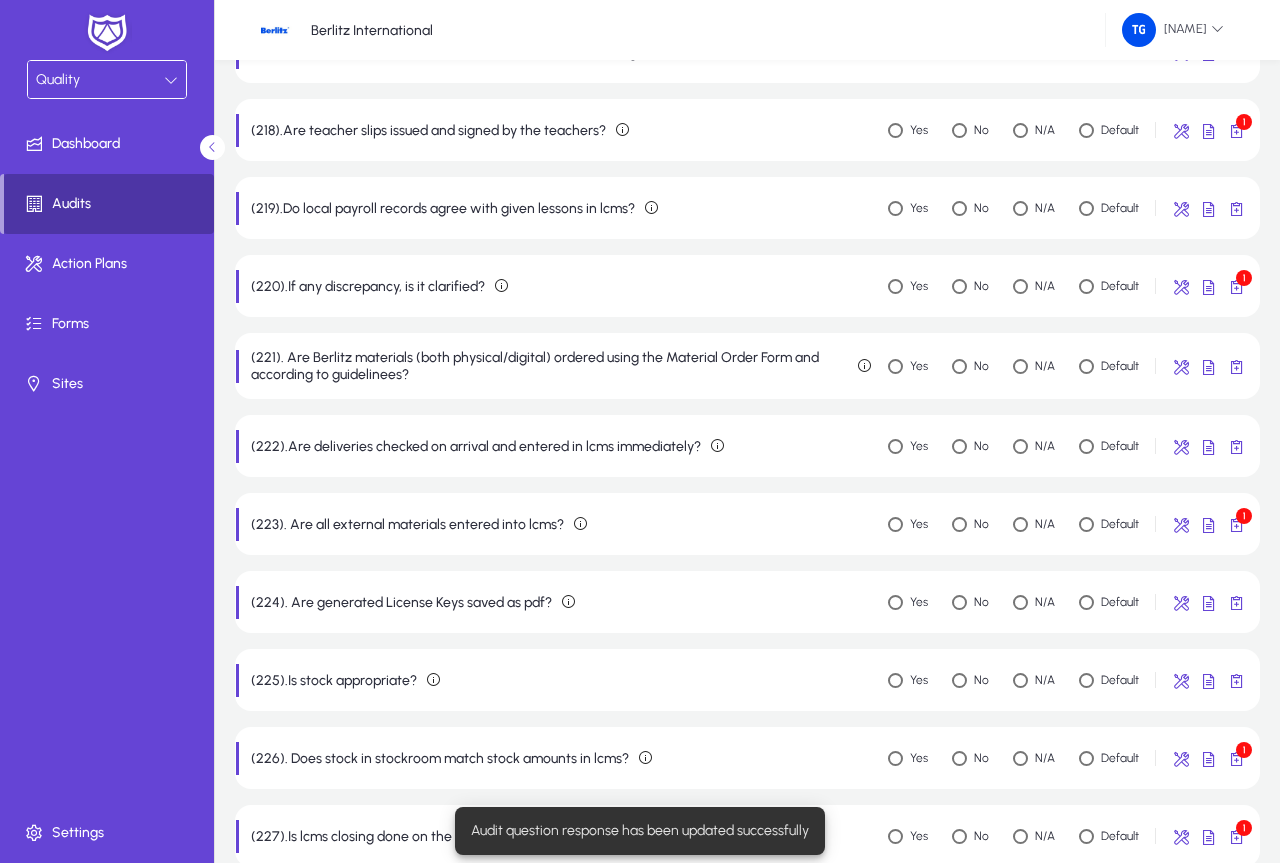 click on "Audits" 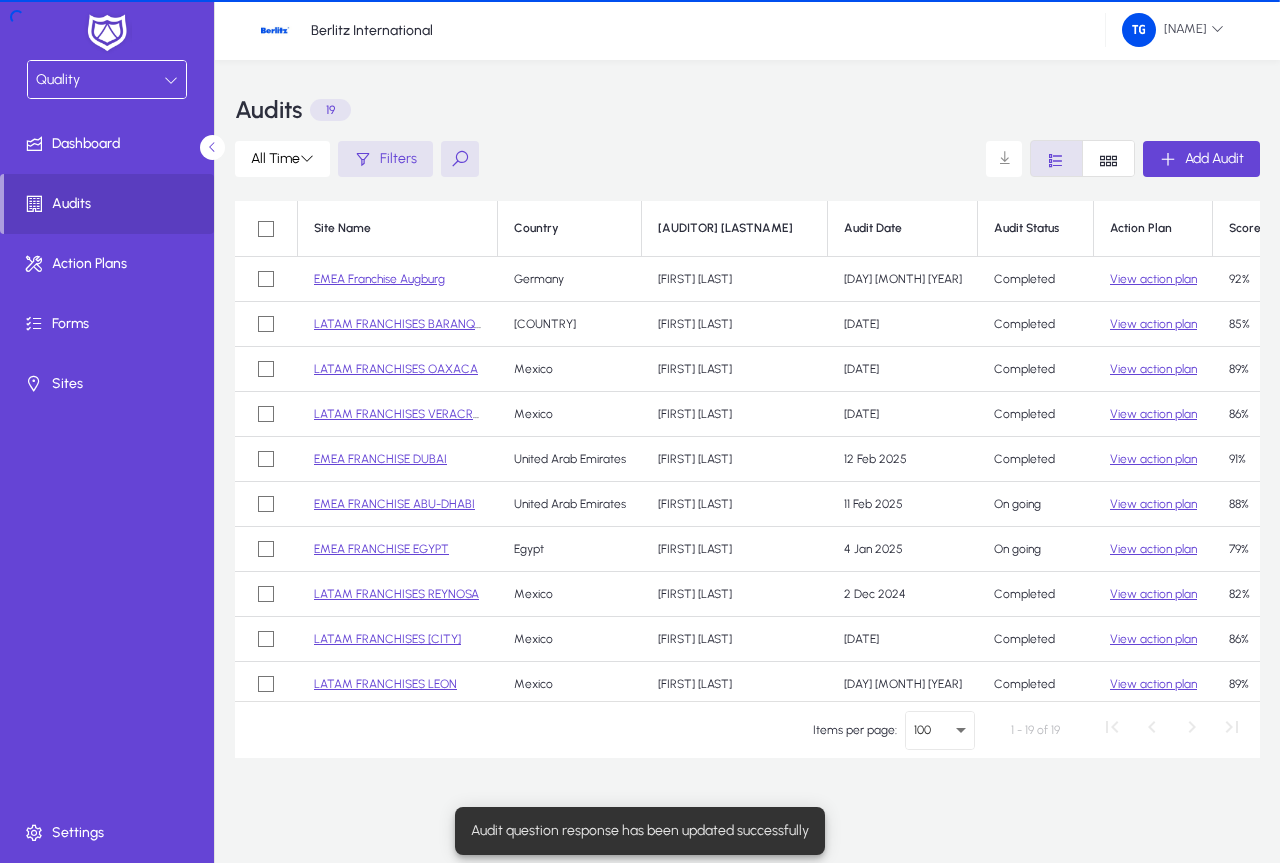 scroll, scrollTop: 0, scrollLeft: 0, axis: both 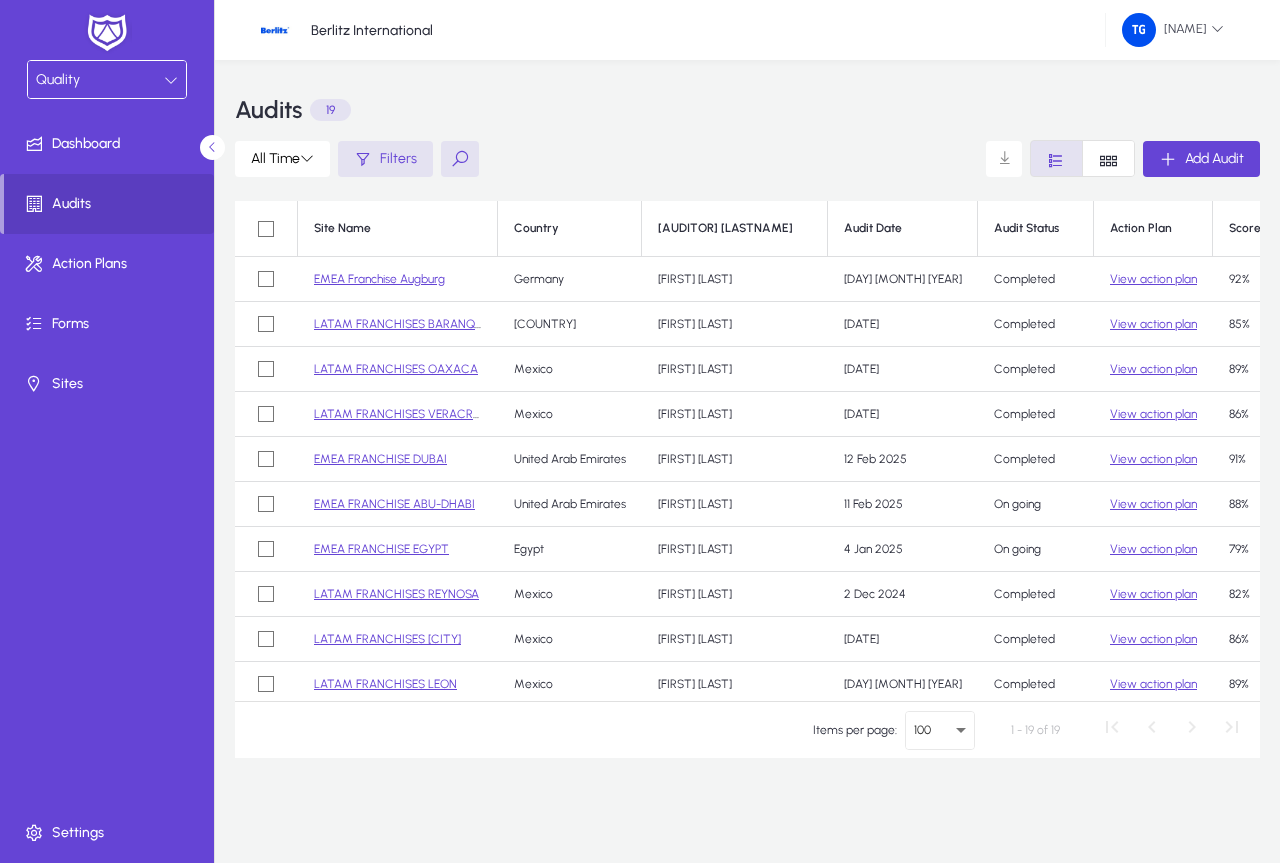 click on "View Report" 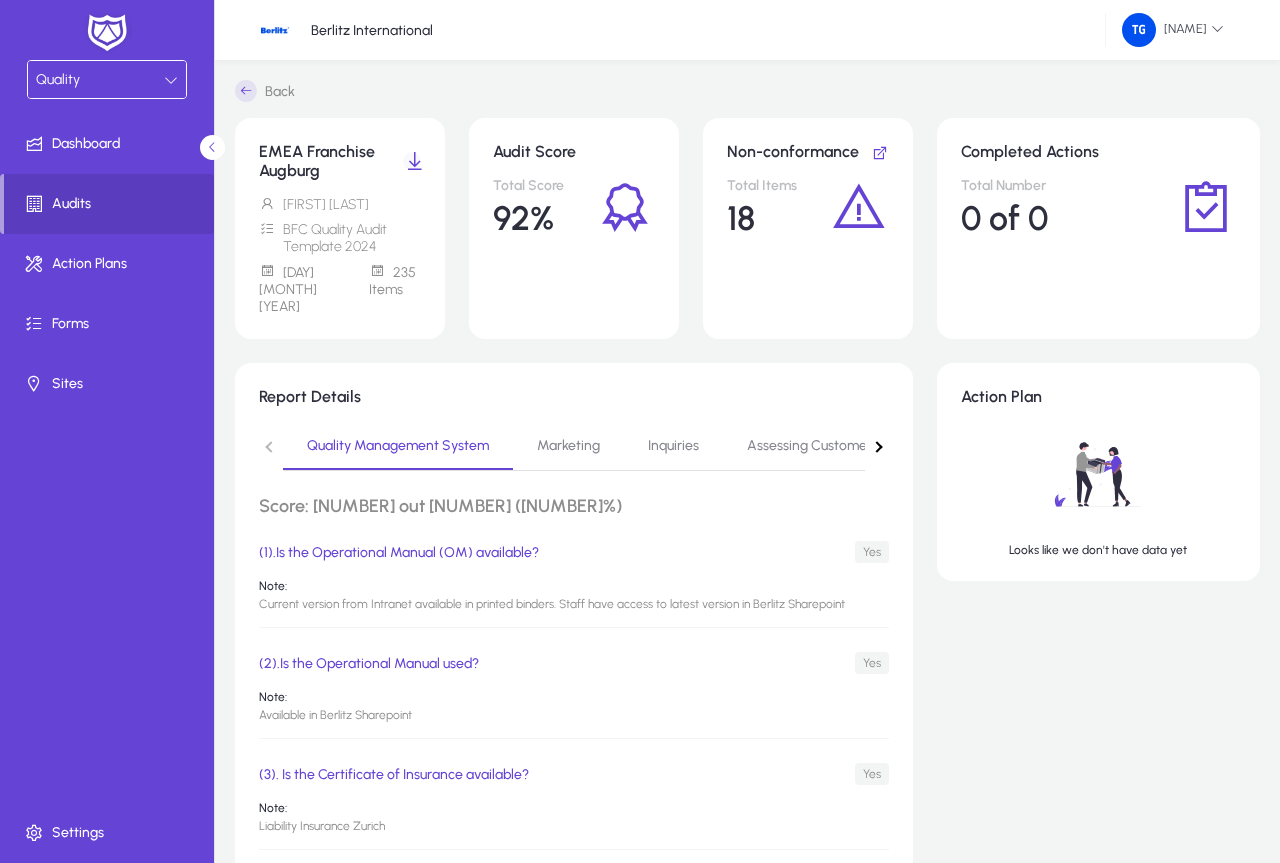 click 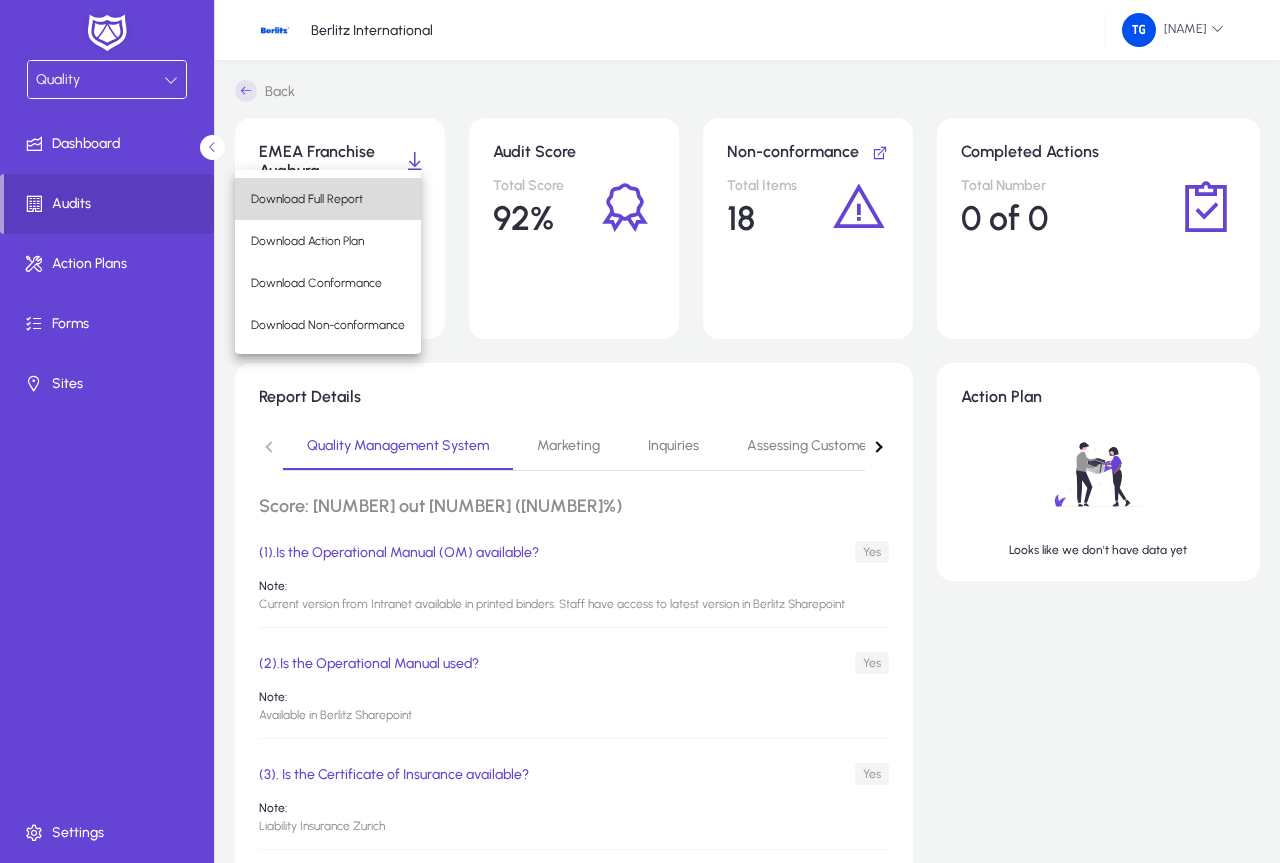 click on "Download Full Report" at bounding box center [328, 199] 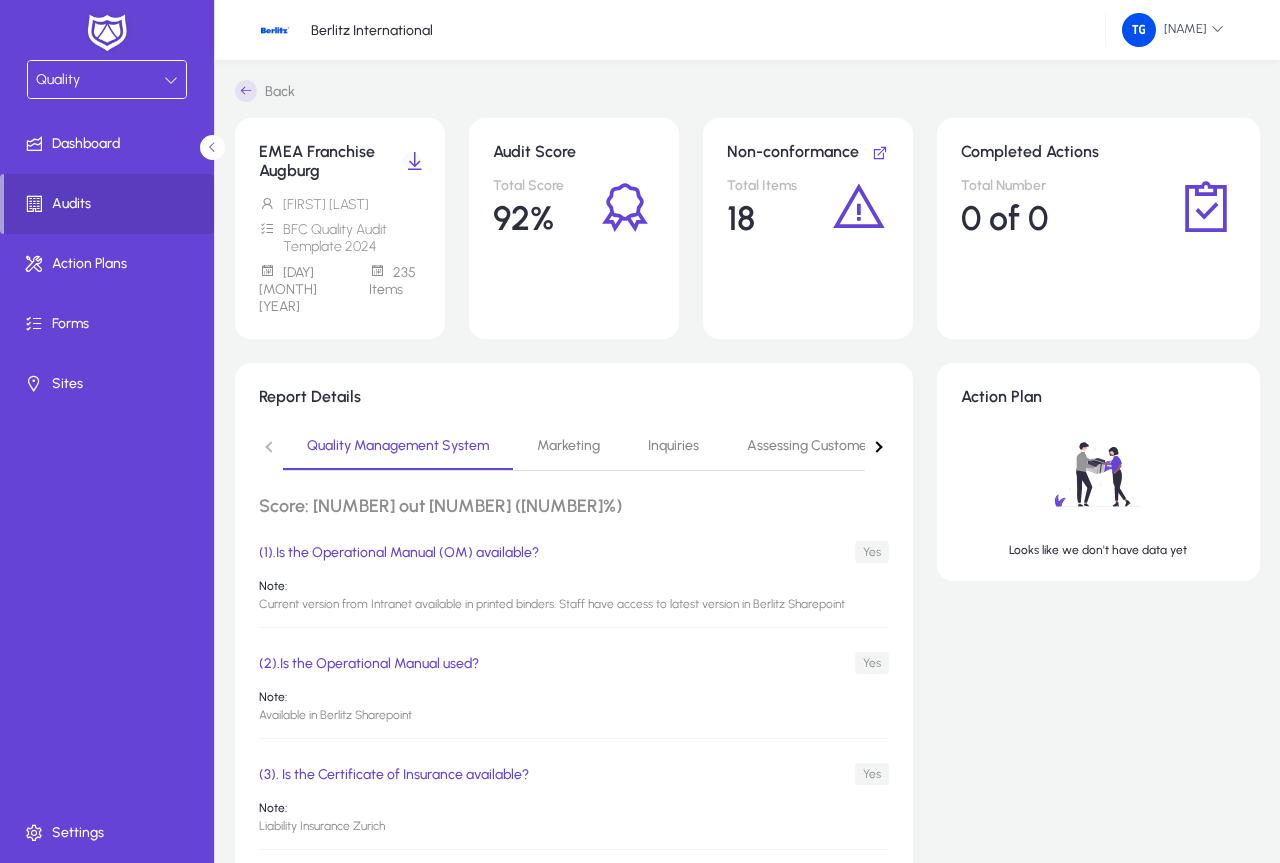 click 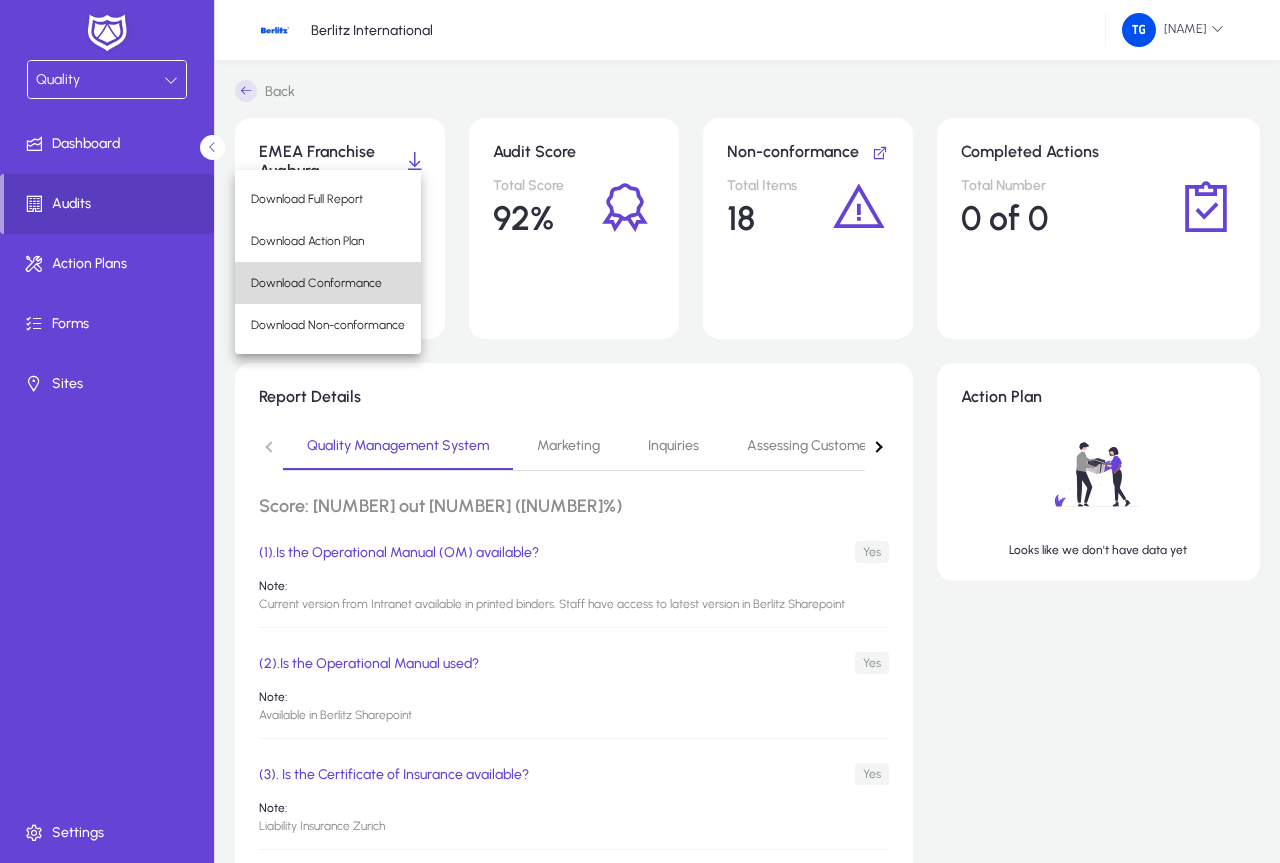 click on "Download Conformance" at bounding box center (328, 283) 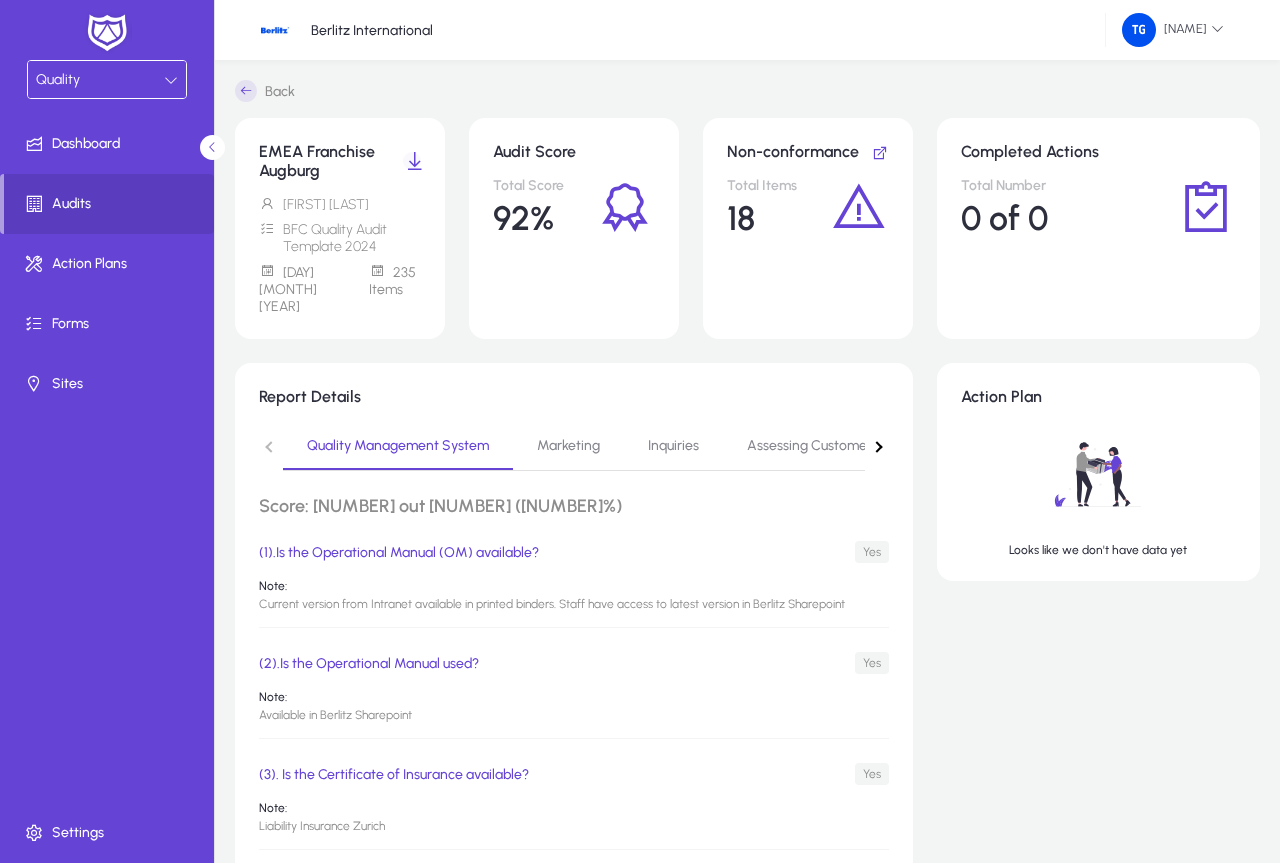 click 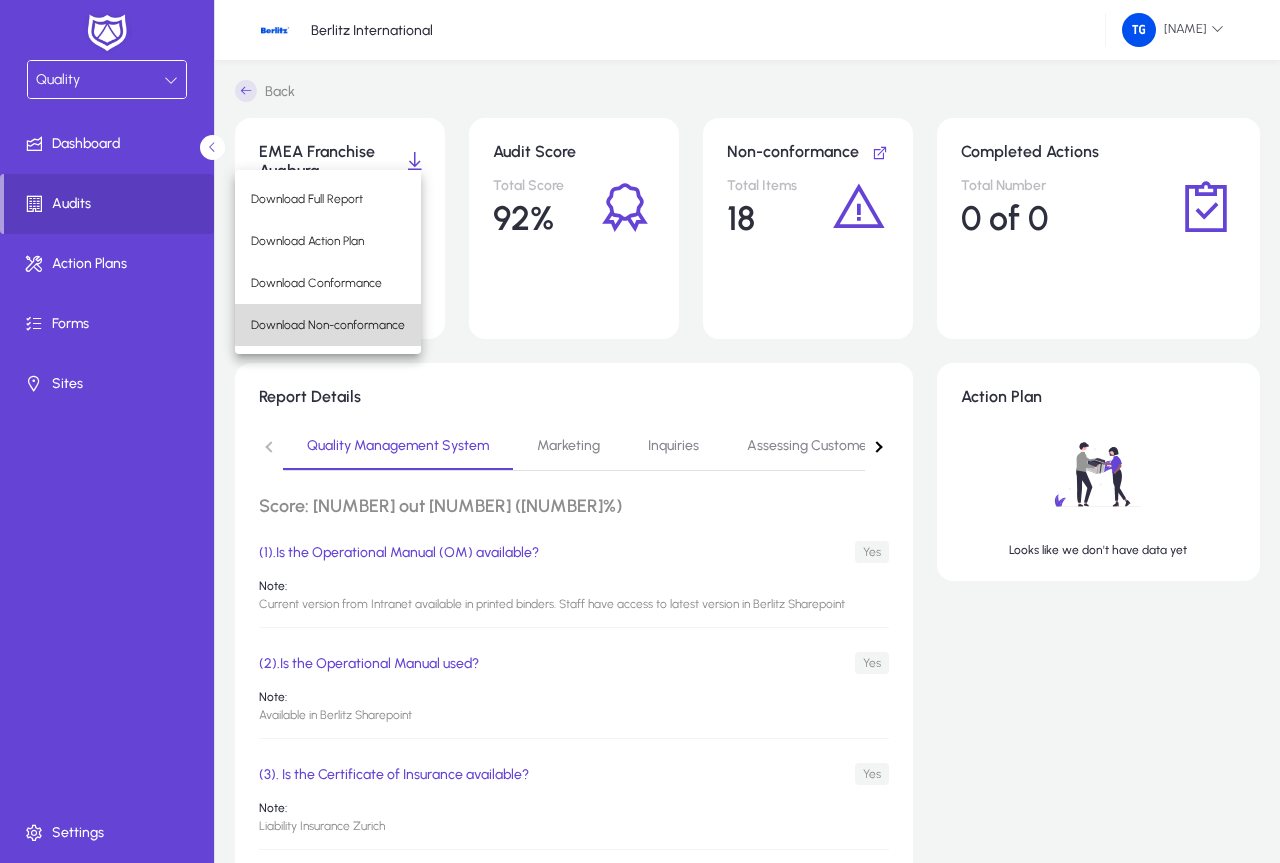 click on "Download Non-conformance" at bounding box center [328, 325] 